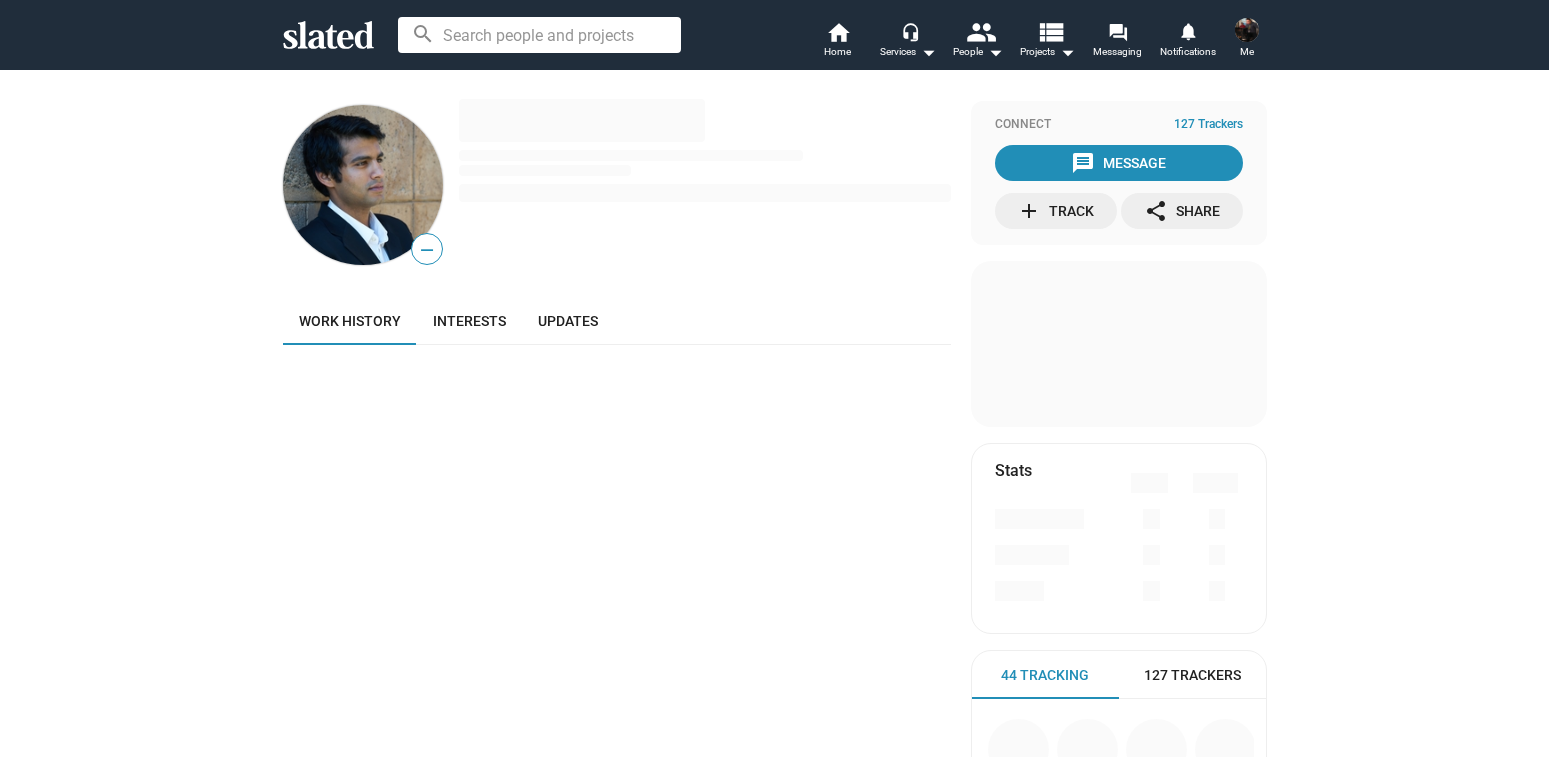 scroll, scrollTop: 0, scrollLeft: 0, axis: both 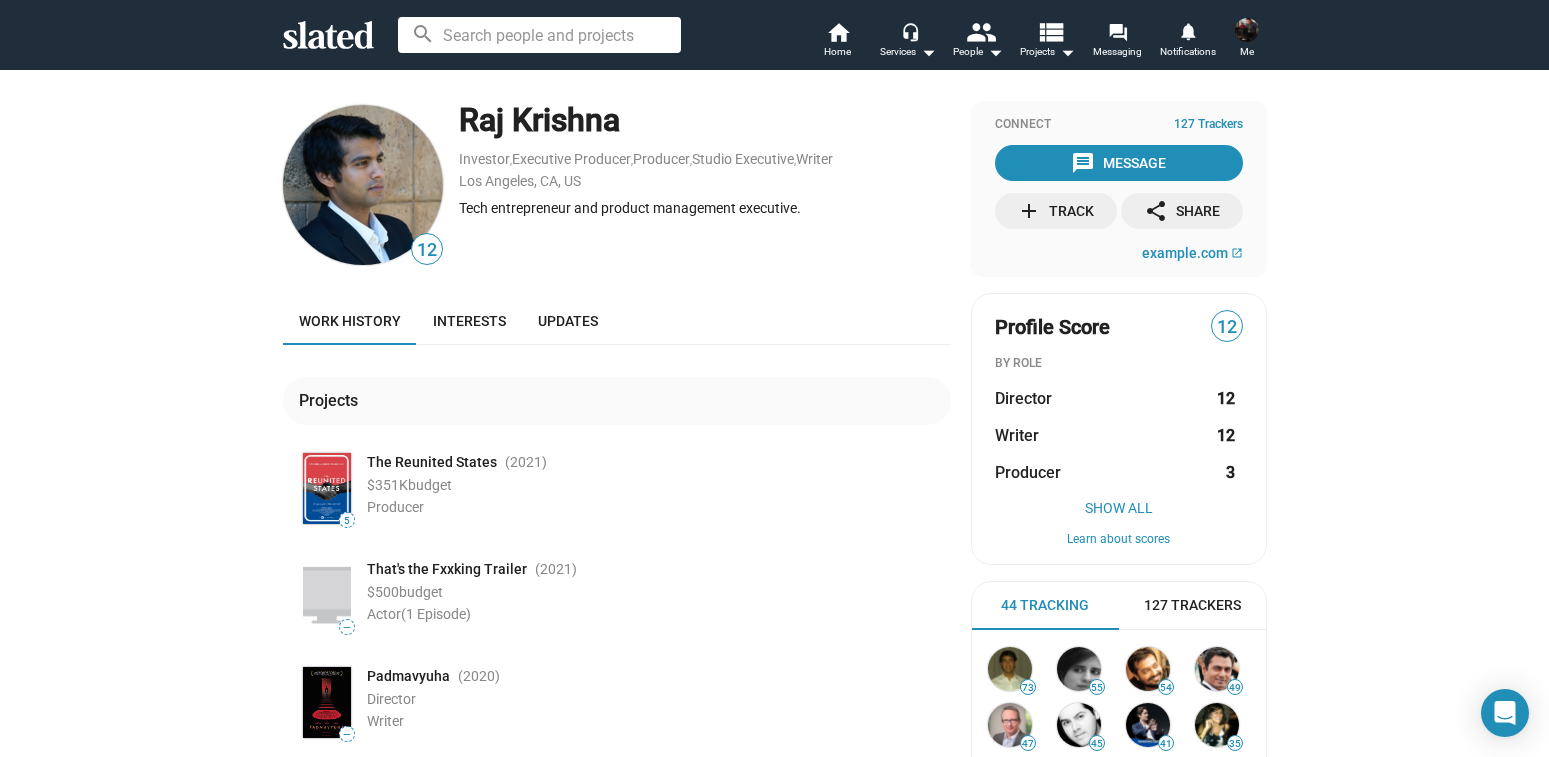 drag, startPoint x: 635, startPoint y: 124, endPoint x: 467, endPoint y: 123, distance: 168.00298 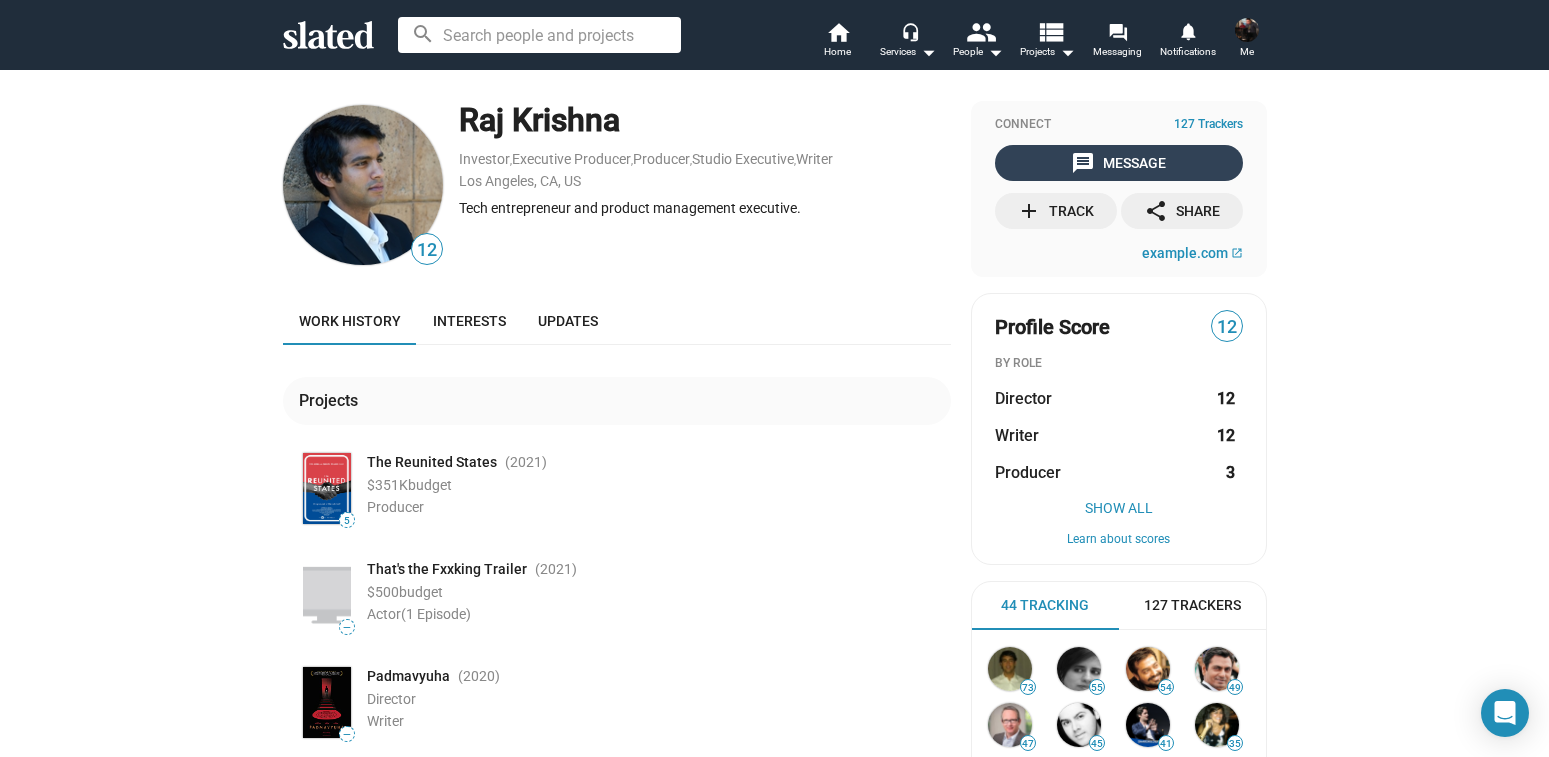 click on "Connect  127 Trackers message  Message  add  Track  share Share  california-films.com   open_in_new" at bounding box center [1119, 189] 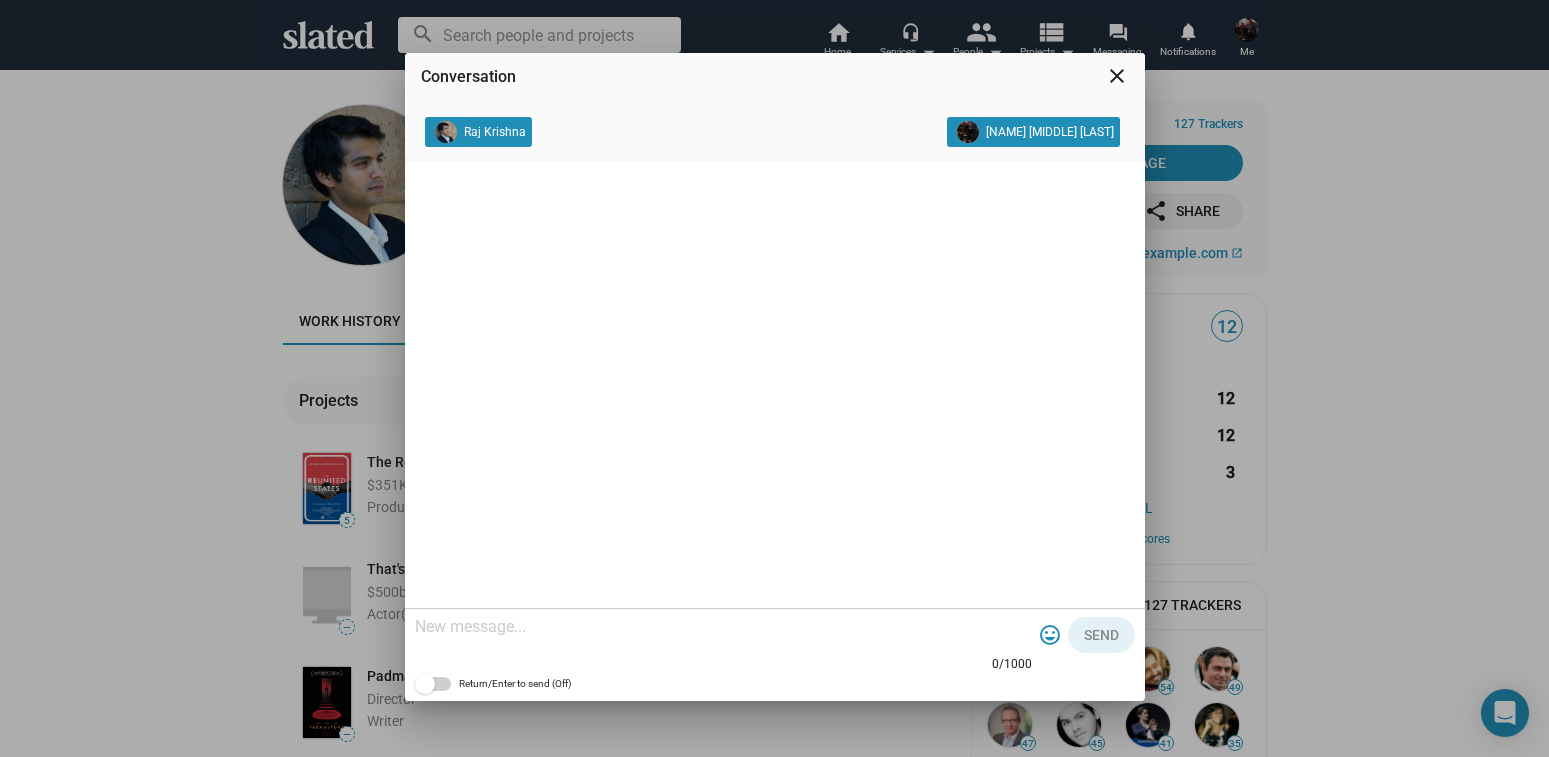 click on "close" at bounding box center (1117, 76) 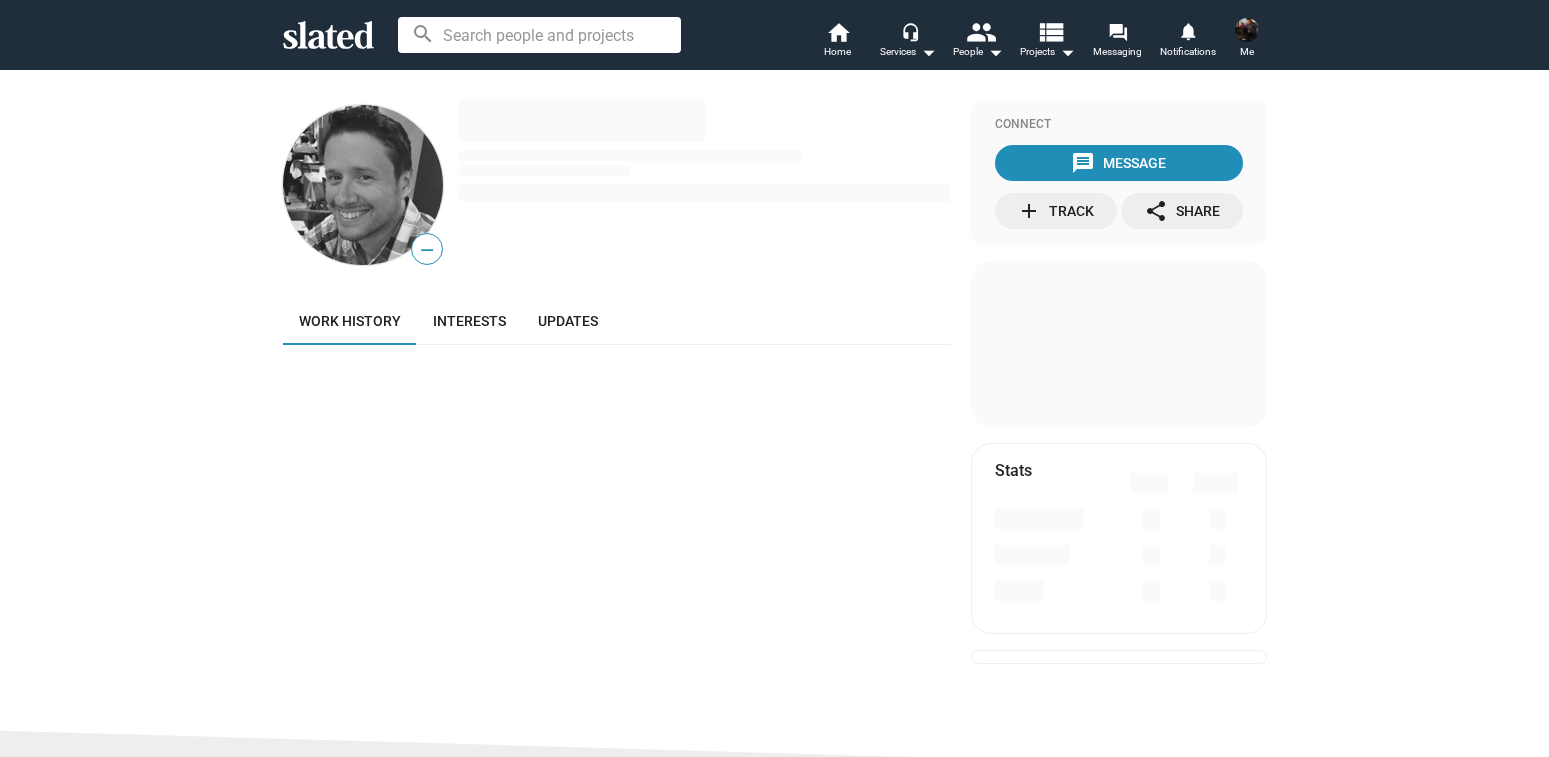 scroll, scrollTop: 0, scrollLeft: 0, axis: both 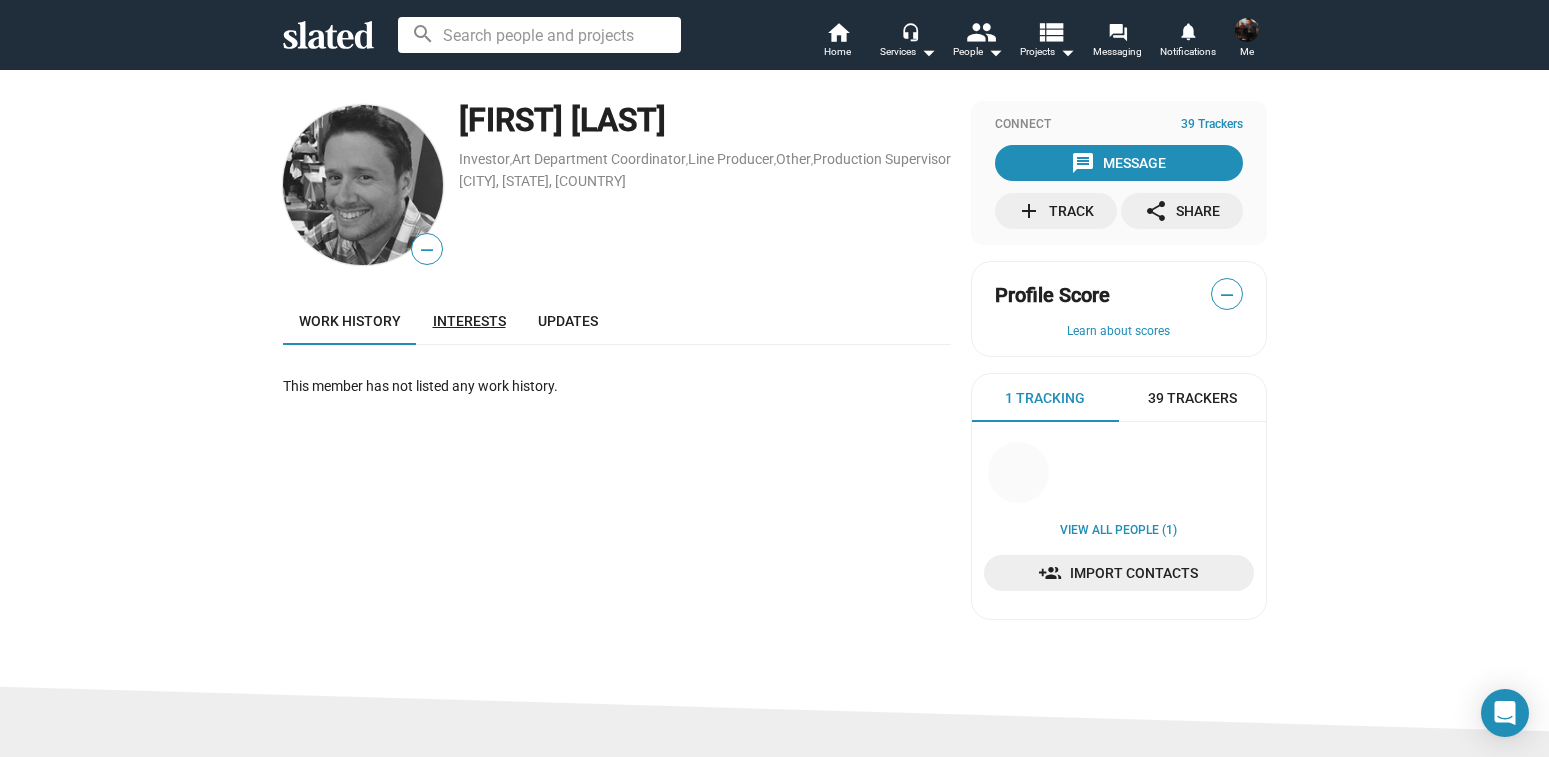click on "Interests" at bounding box center [469, 321] 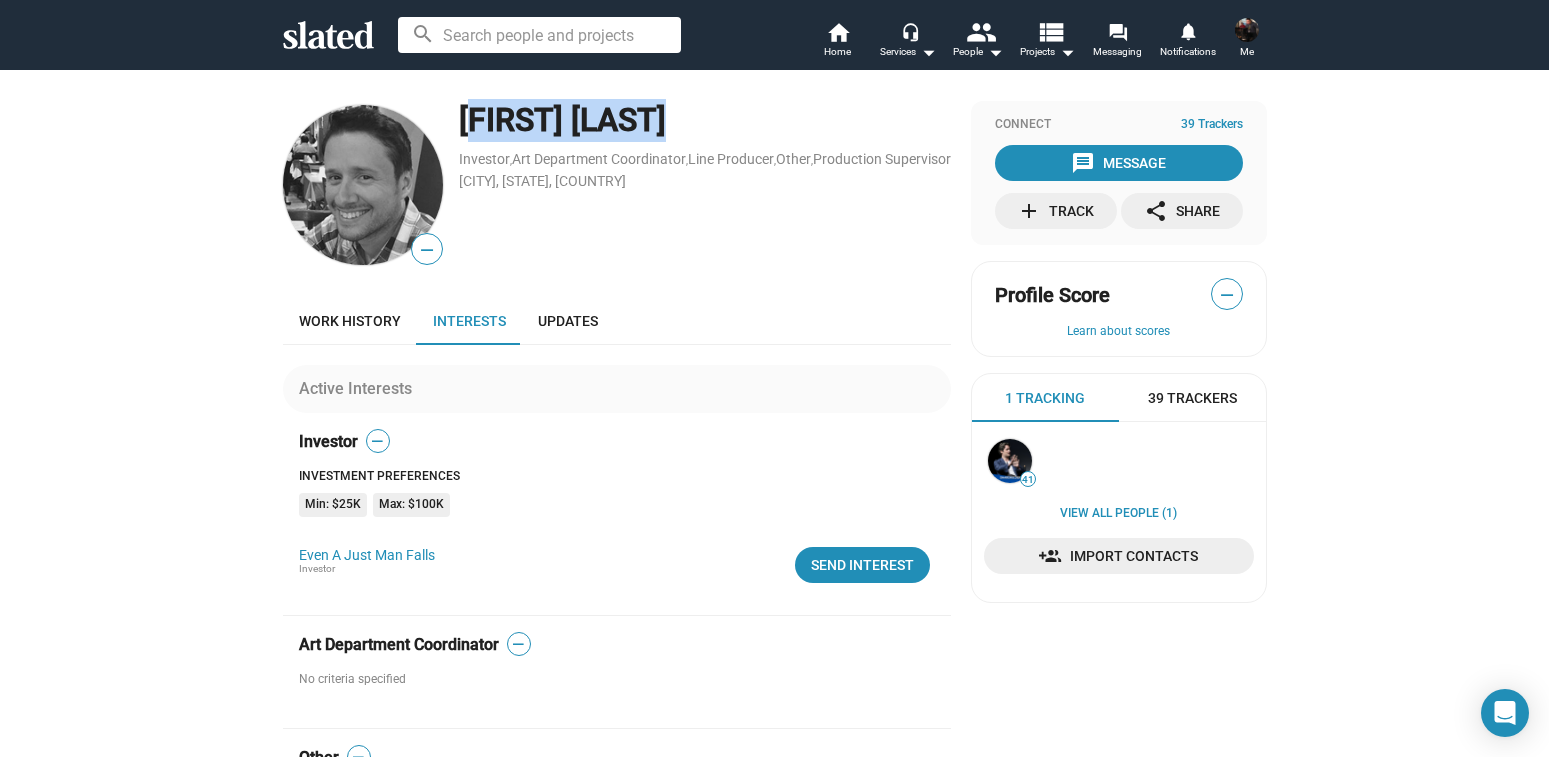 drag, startPoint x: 683, startPoint y: 116, endPoint x: 469, endPoint y: 125, distance: 214.18916 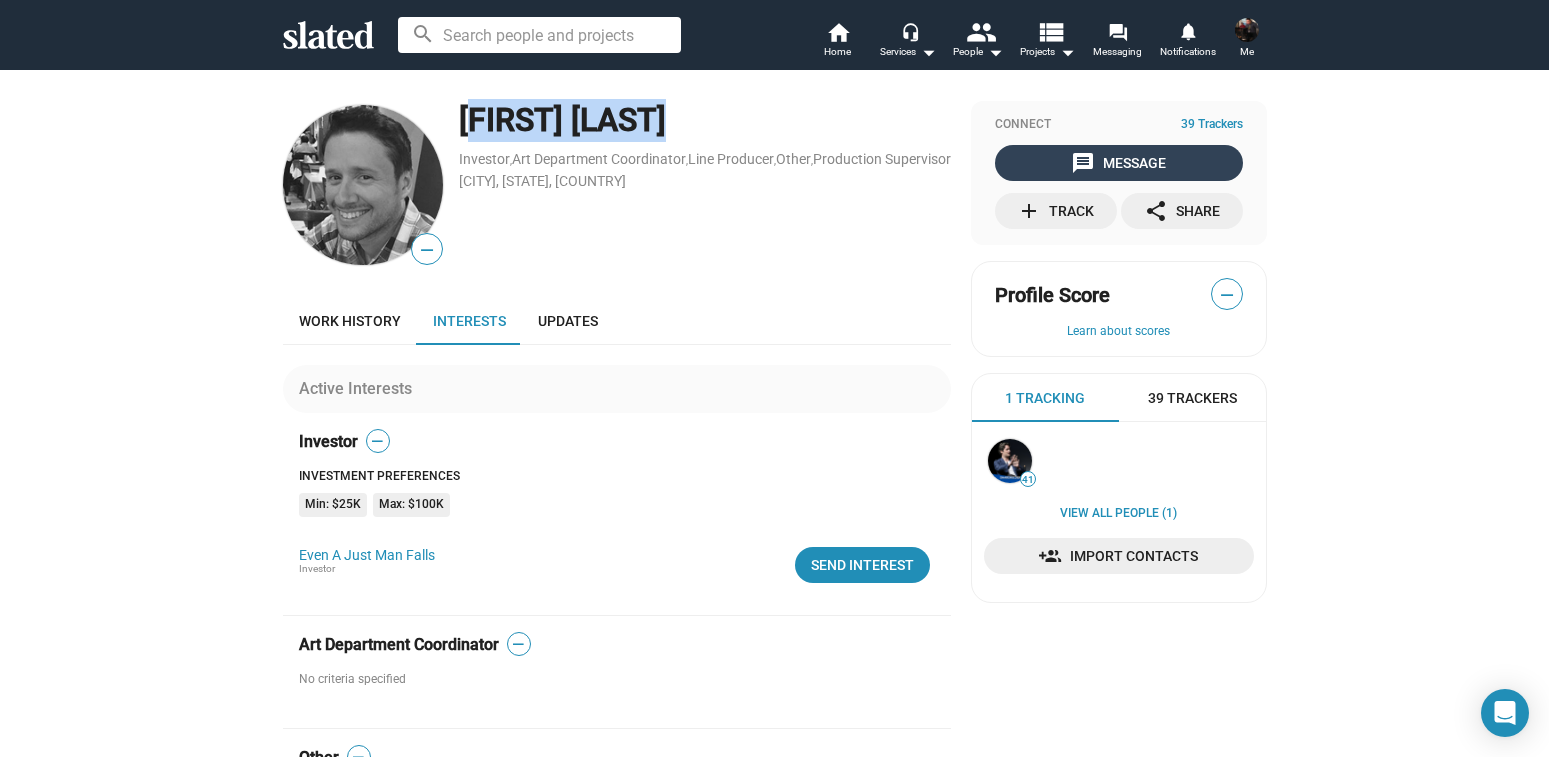 click on "message  Message" at bounding box center [1118, 163] 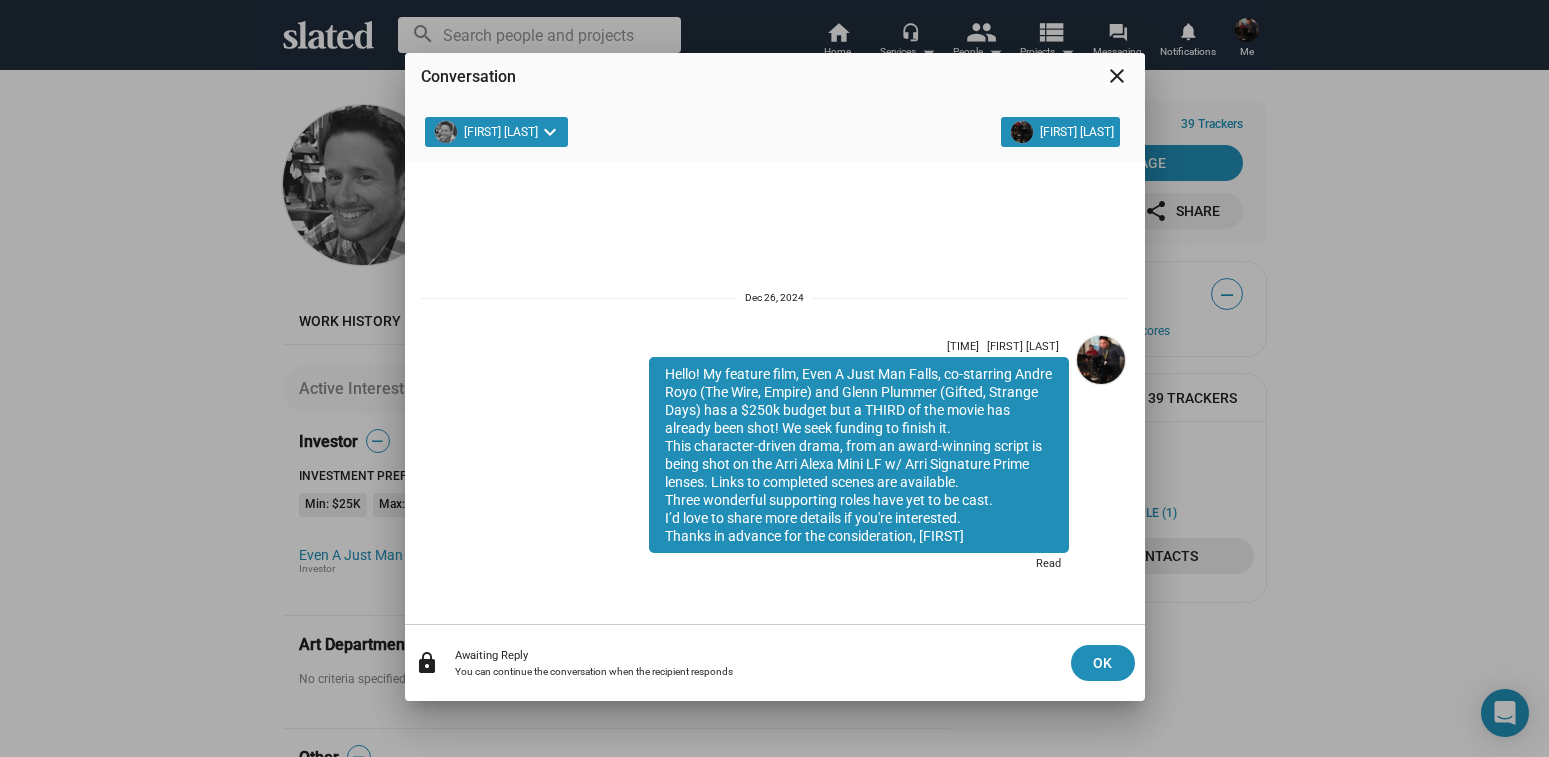 click on "close" at bounding box center [1117, 76] 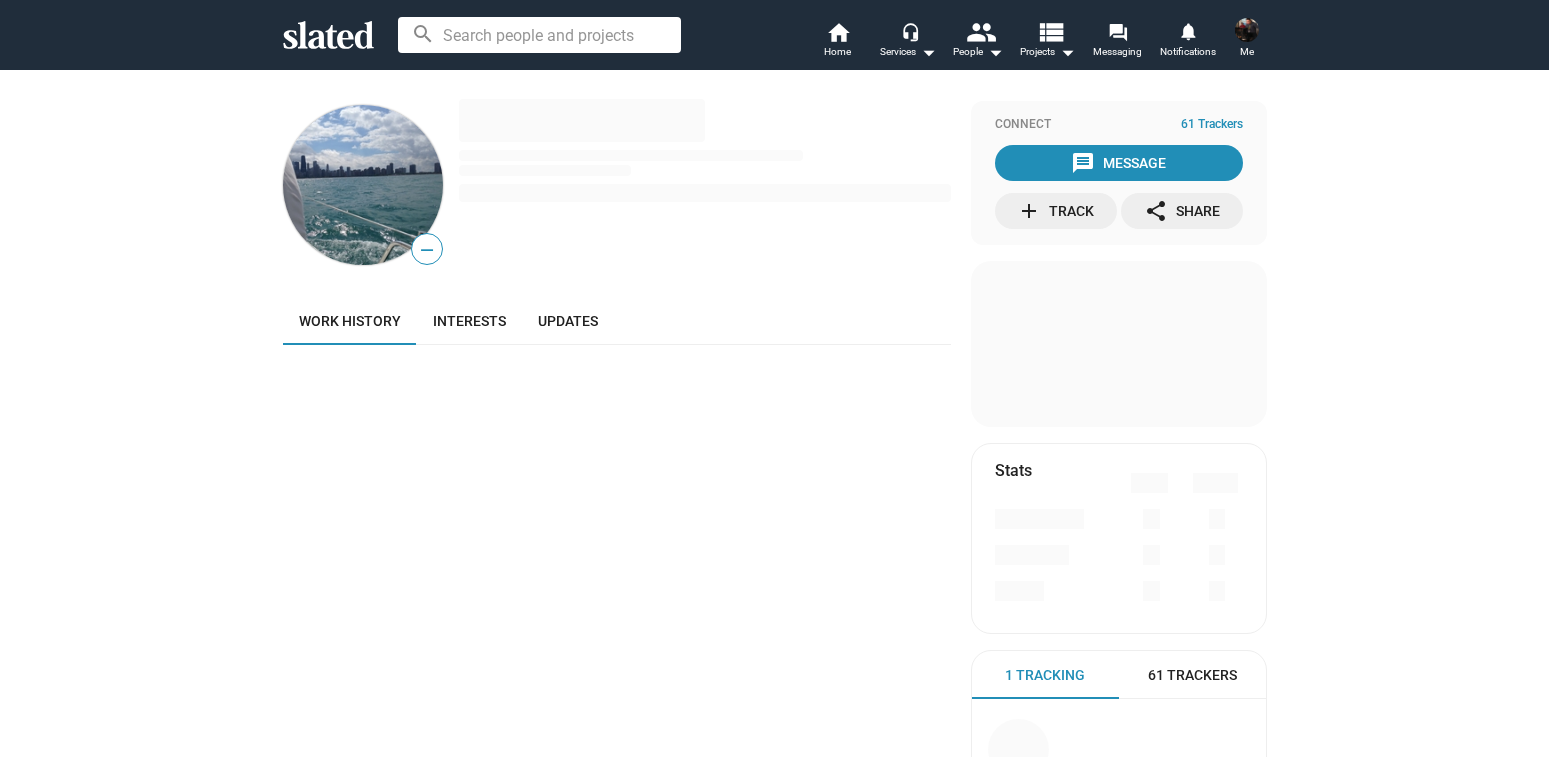 scroll, scrollTop: 0, scrollLeft: 0, axis: both 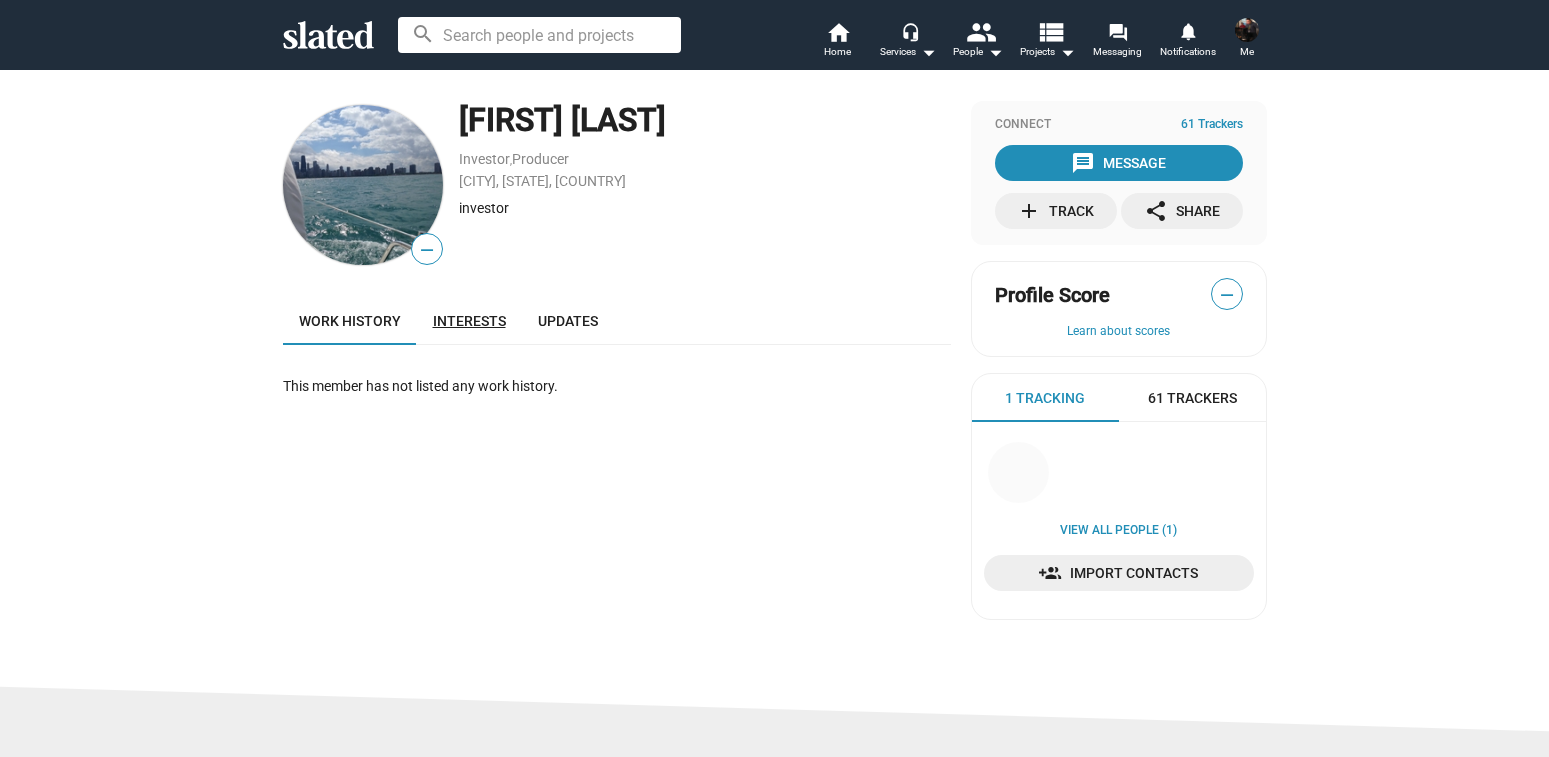 click on "Interests" at bounding box center [469, 321] 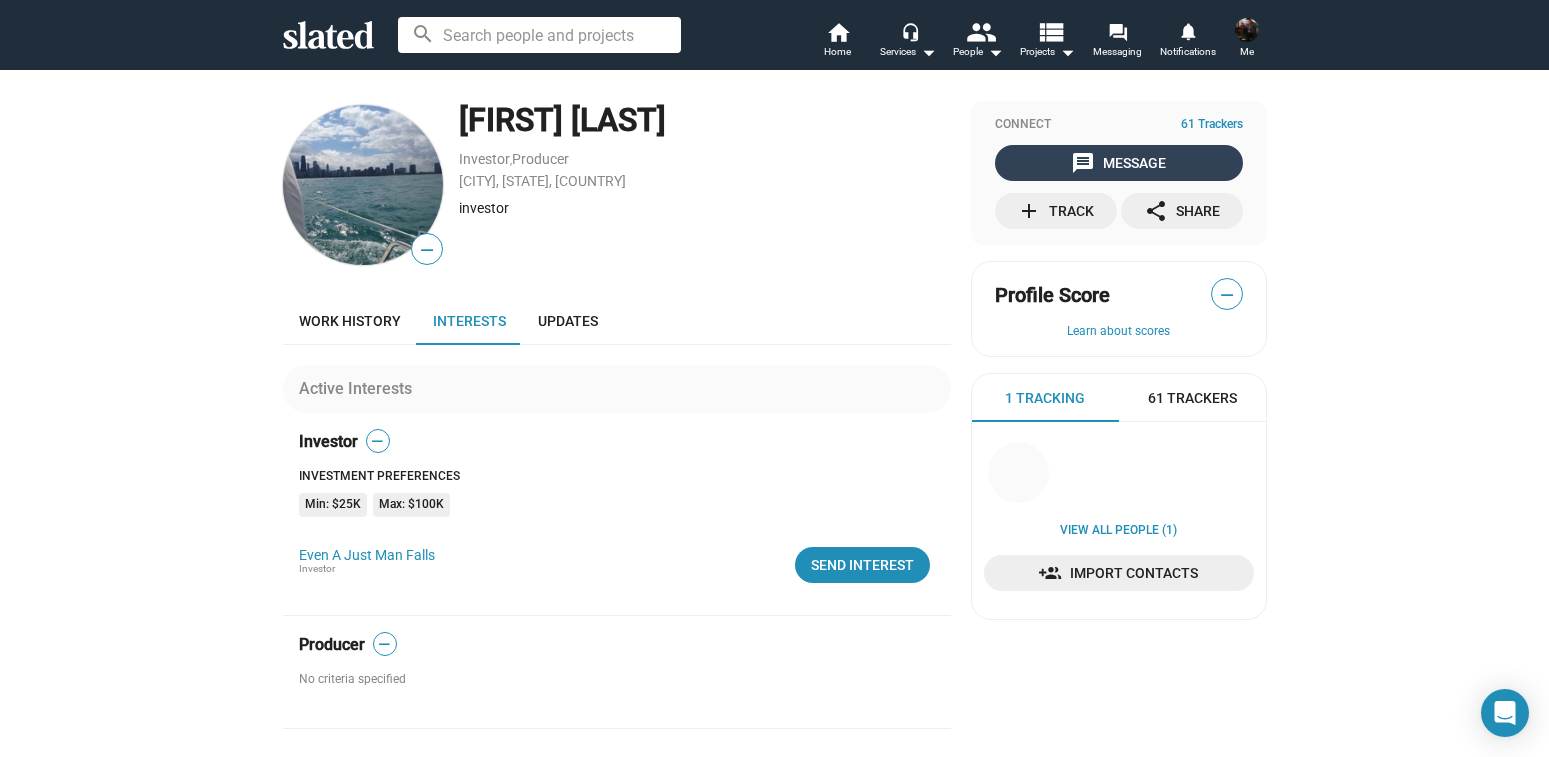 click on "message  Message" at bounding box center [1118, 163] 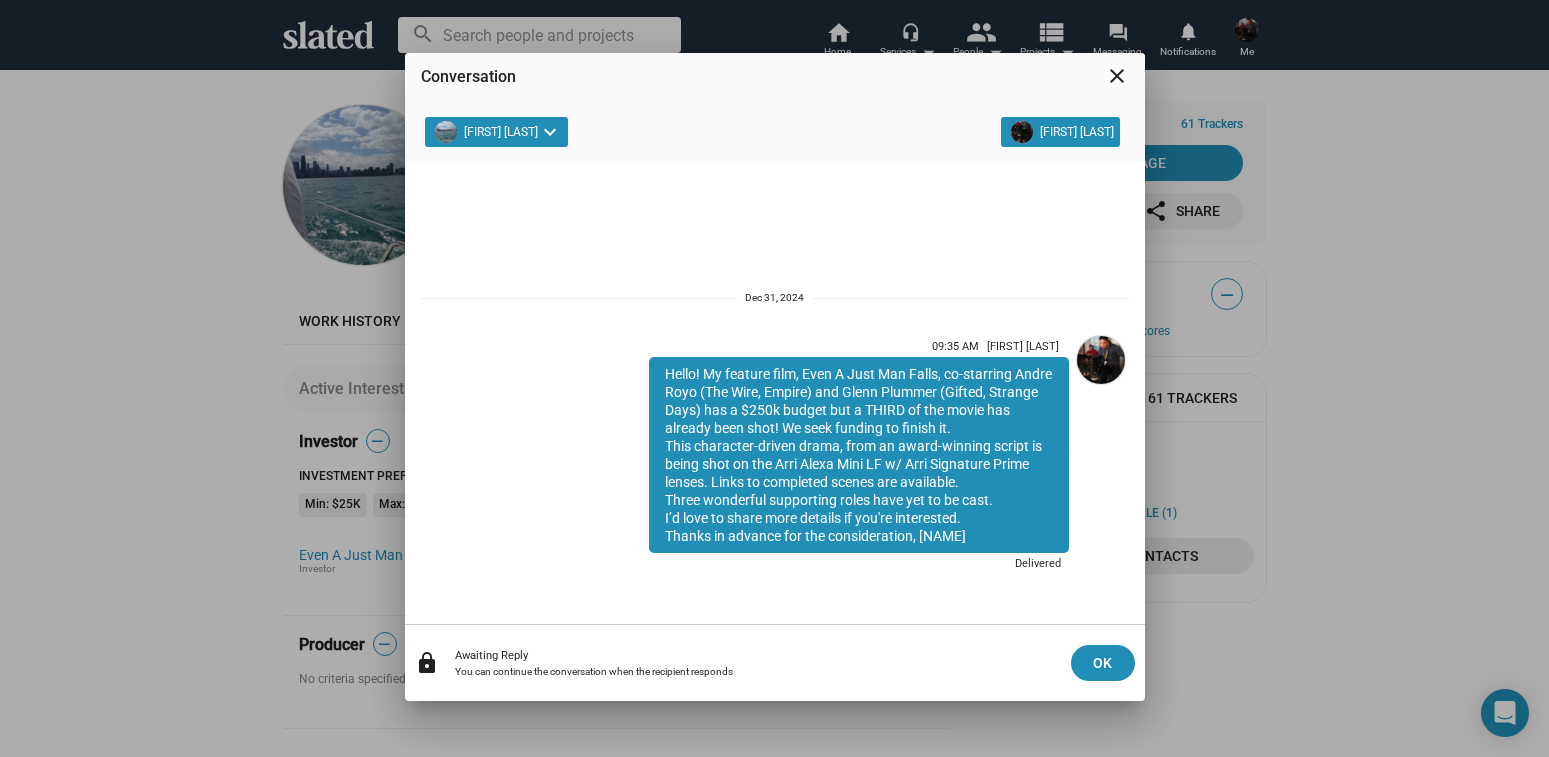 click on "close" at bounding box center [1117, 76] 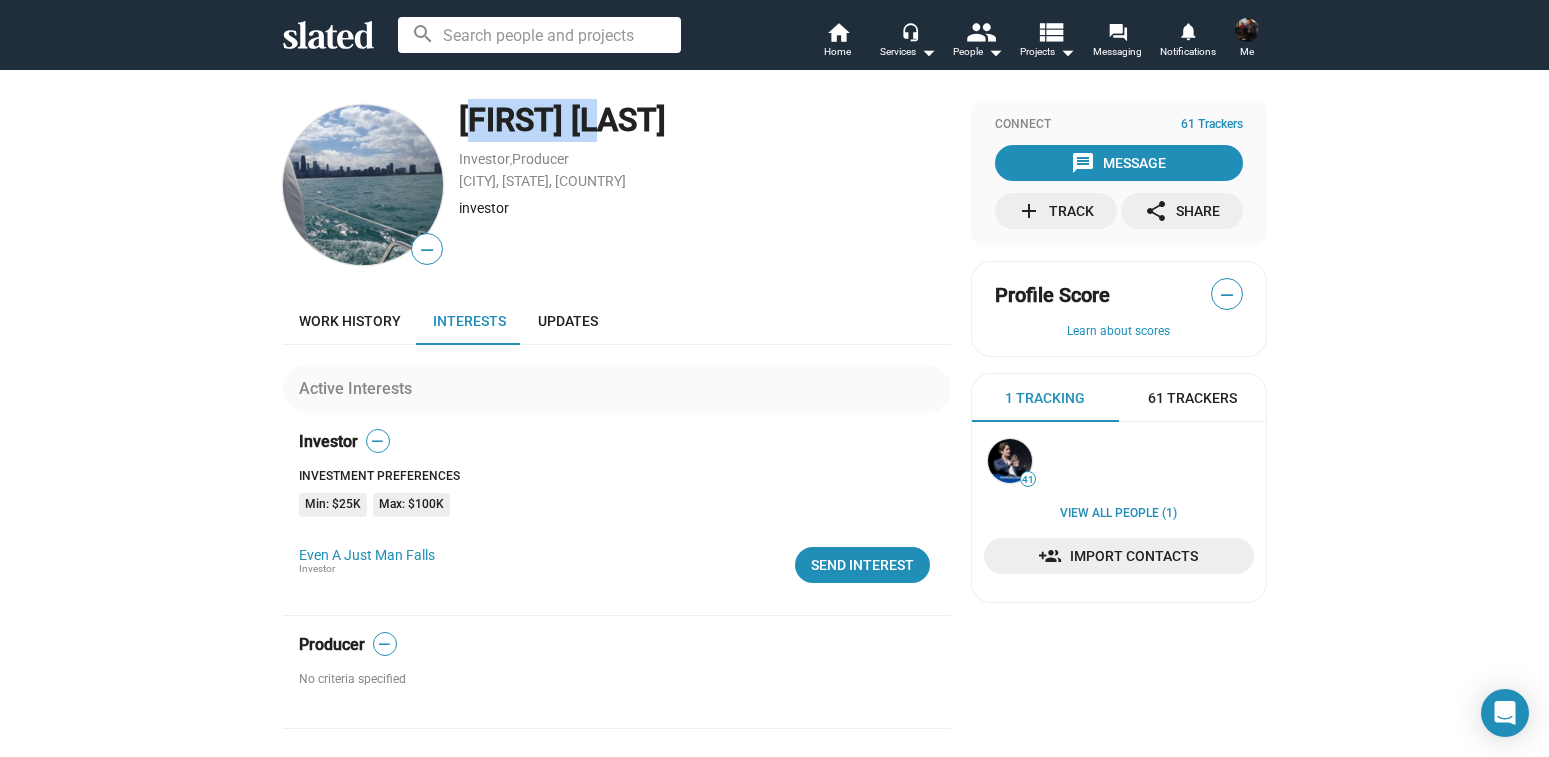 drag, startPoint x: 606, startPoint y: 117, endPoint x: 464, endPoint y: 114, distance: 142.0317 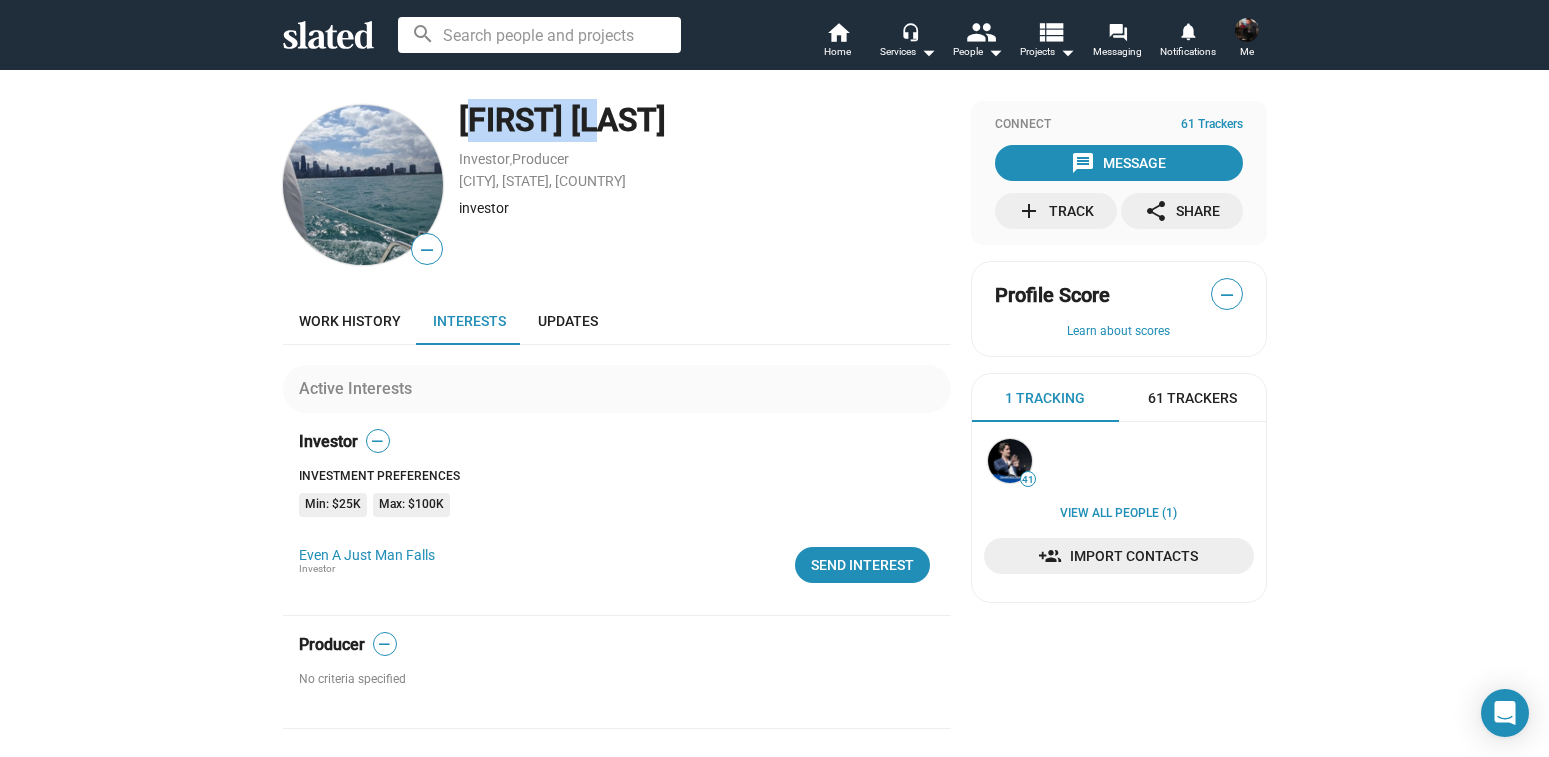 copy on "amir vafa" 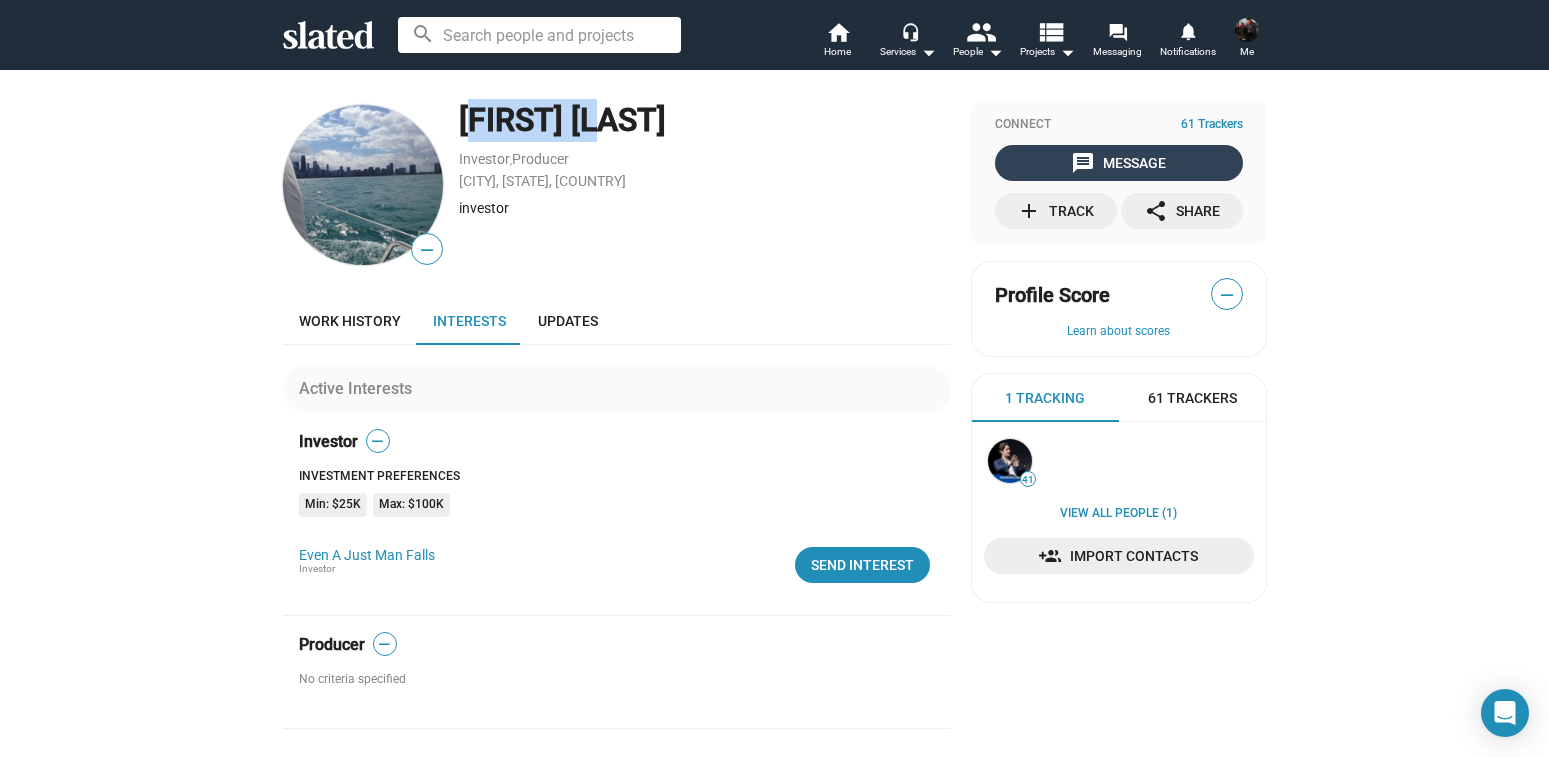 click on "message  Message" at bounding box center (1118, 163) 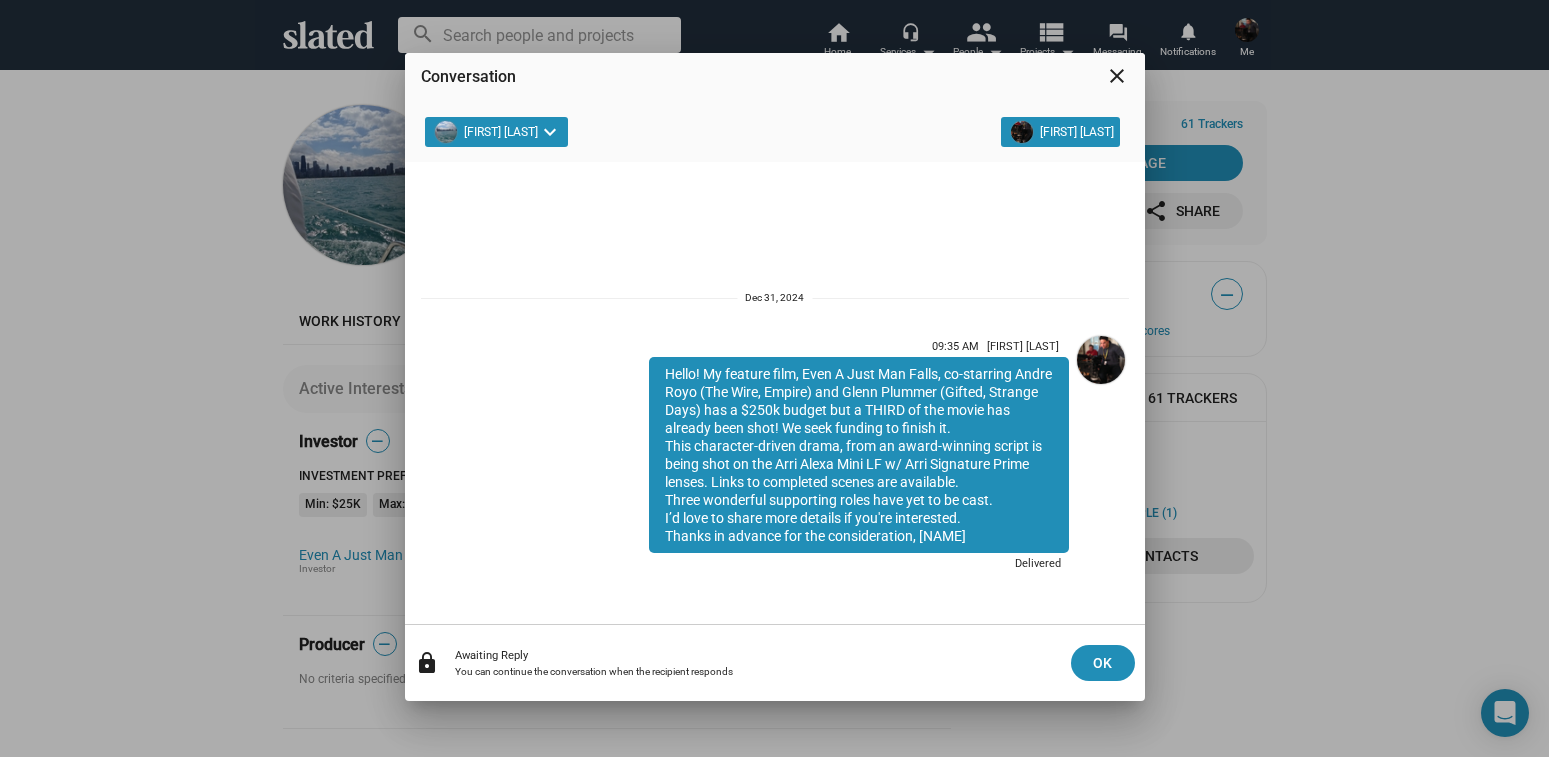 click on "close" at bounding box center (1117, 76) 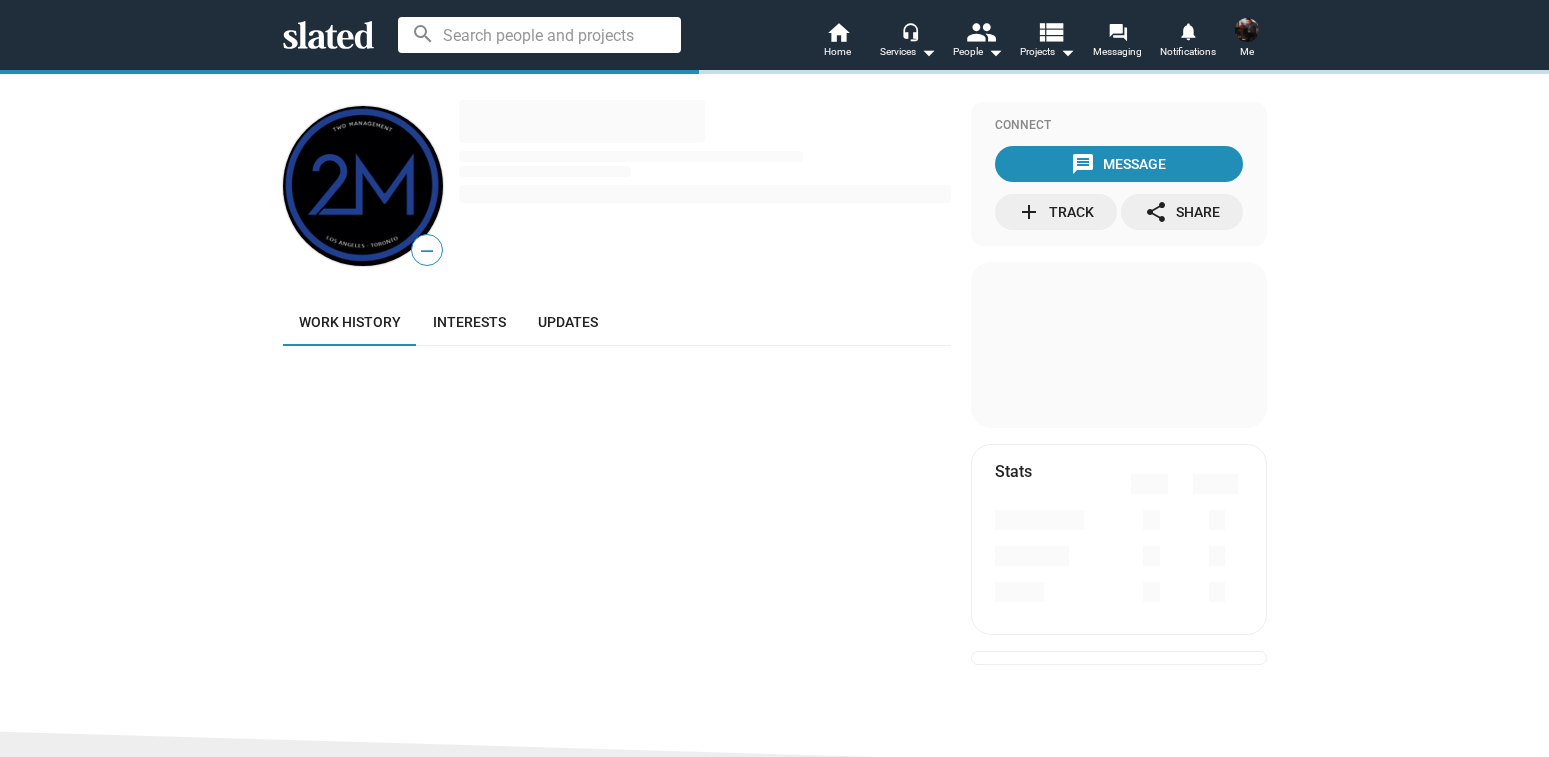 scroll, scrollTop: 0, scrollLeft: 0, axis: both 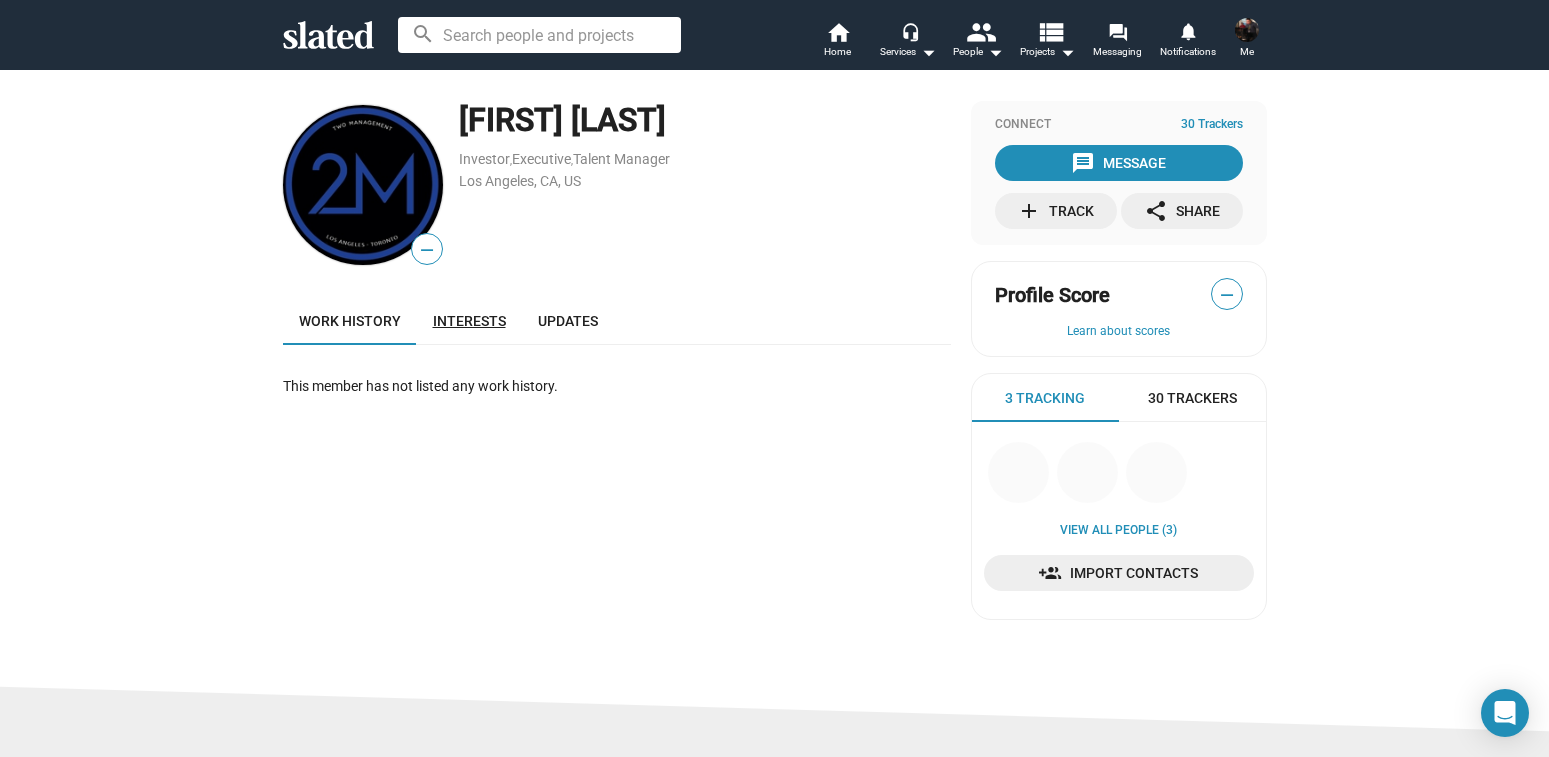 click on "Interests" at bounding box center (469, 321) 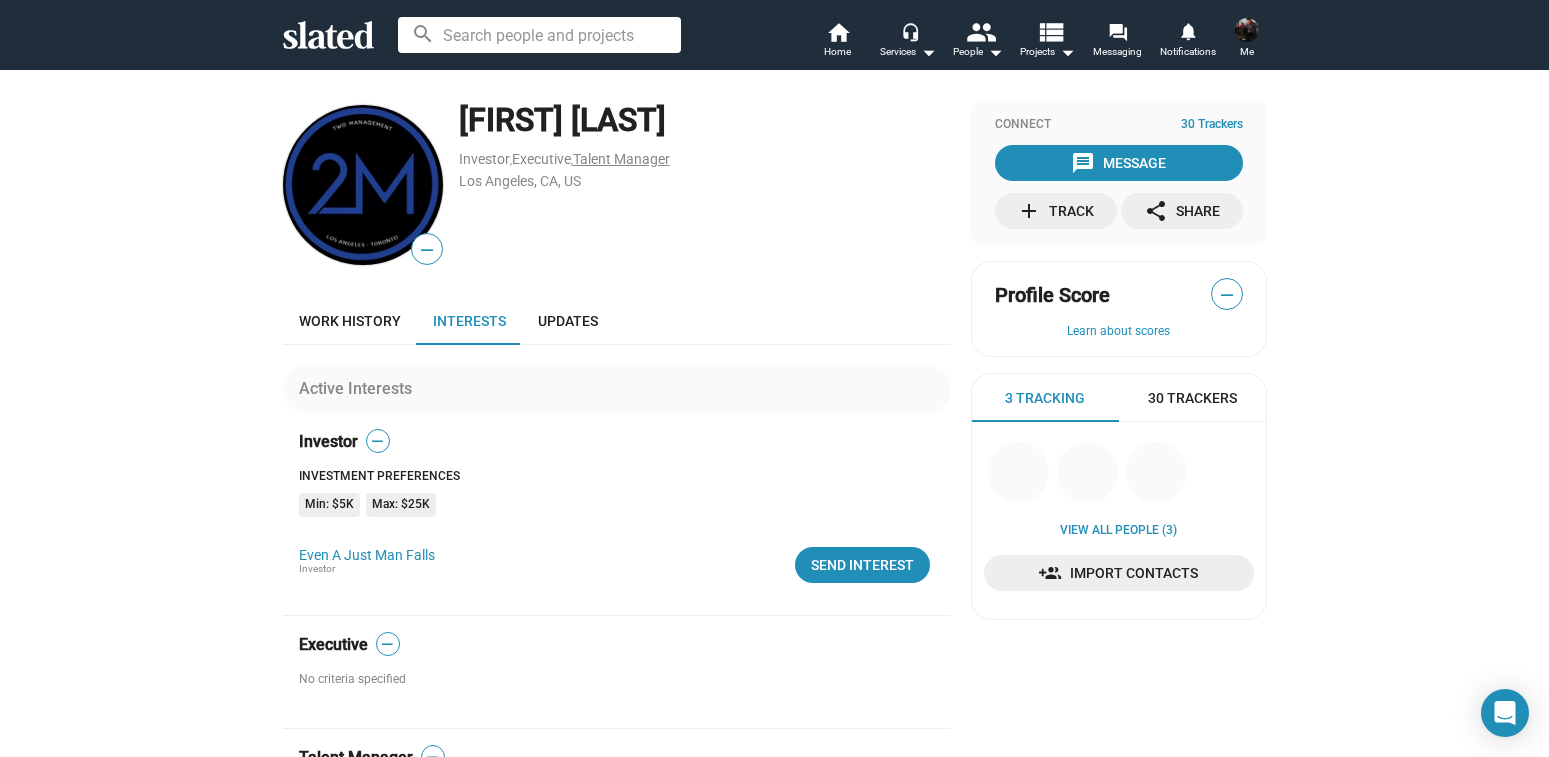scroll, scrollTop: 0, scrollLeft: 0, axis: both 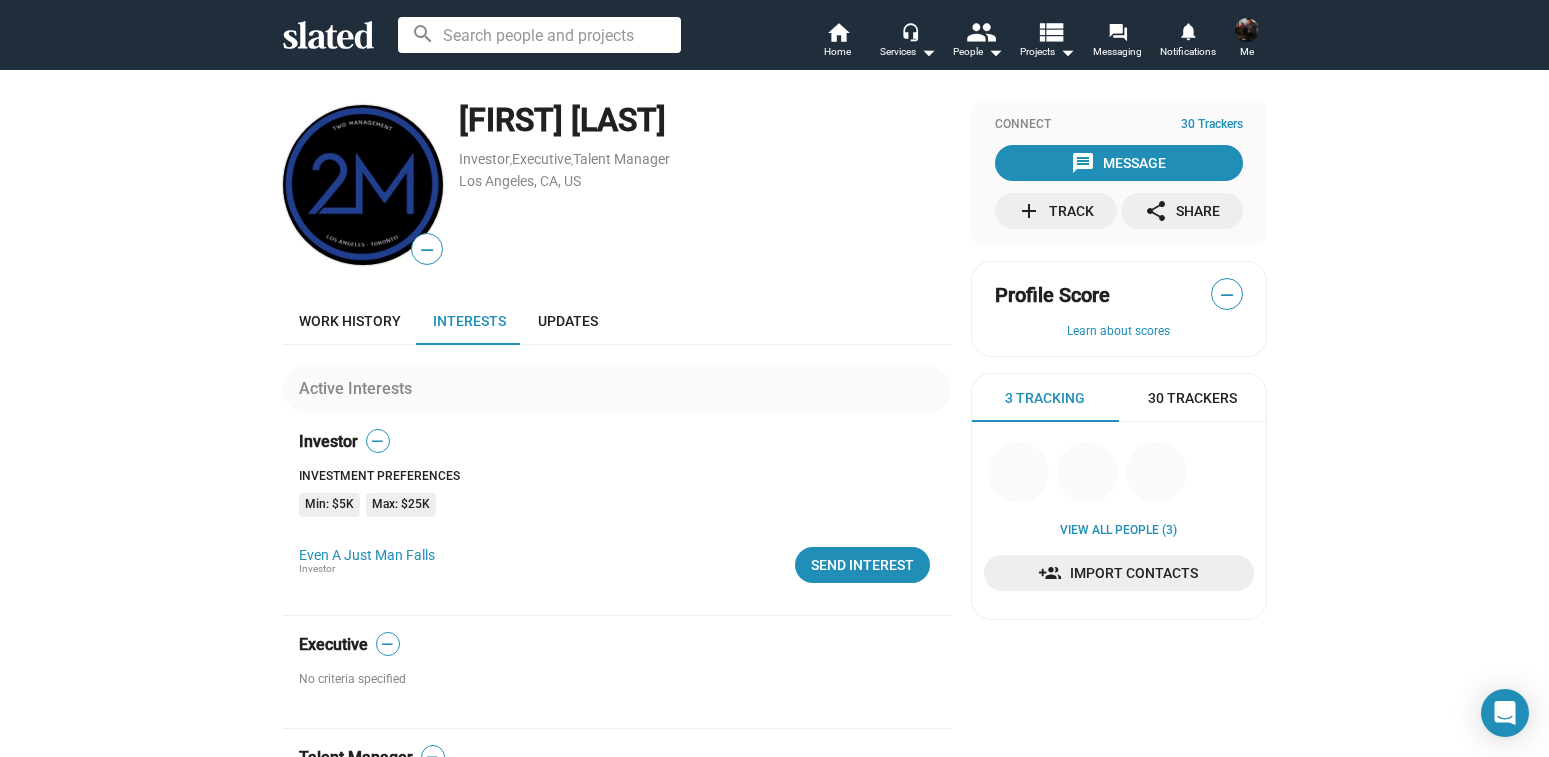 drag, startPoint x: 729, startPoint y: 123, endPoint x: 469, endPoint y: 102, distance: 260.8467 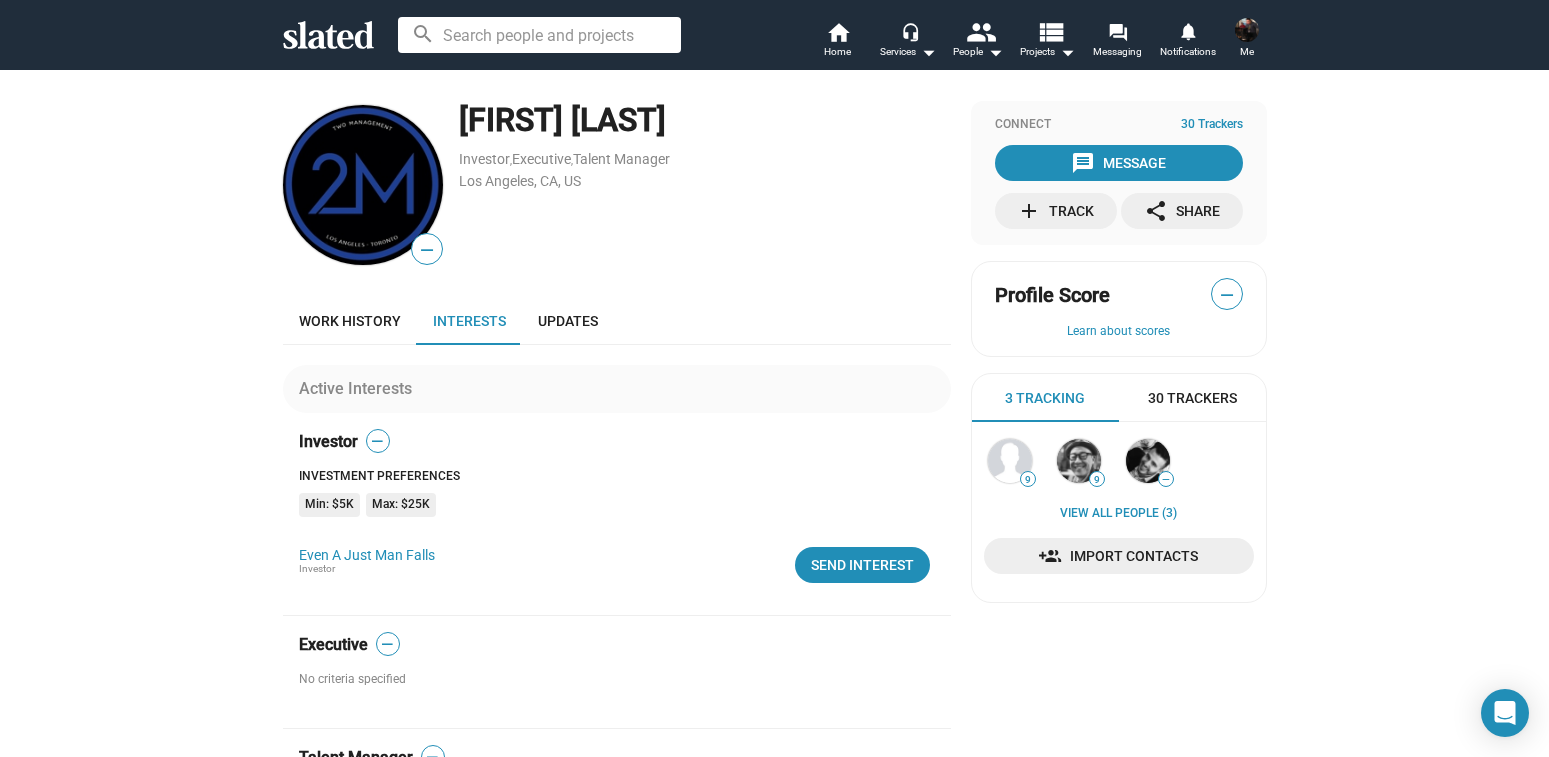 copy on "Wilbur Gonzalez" 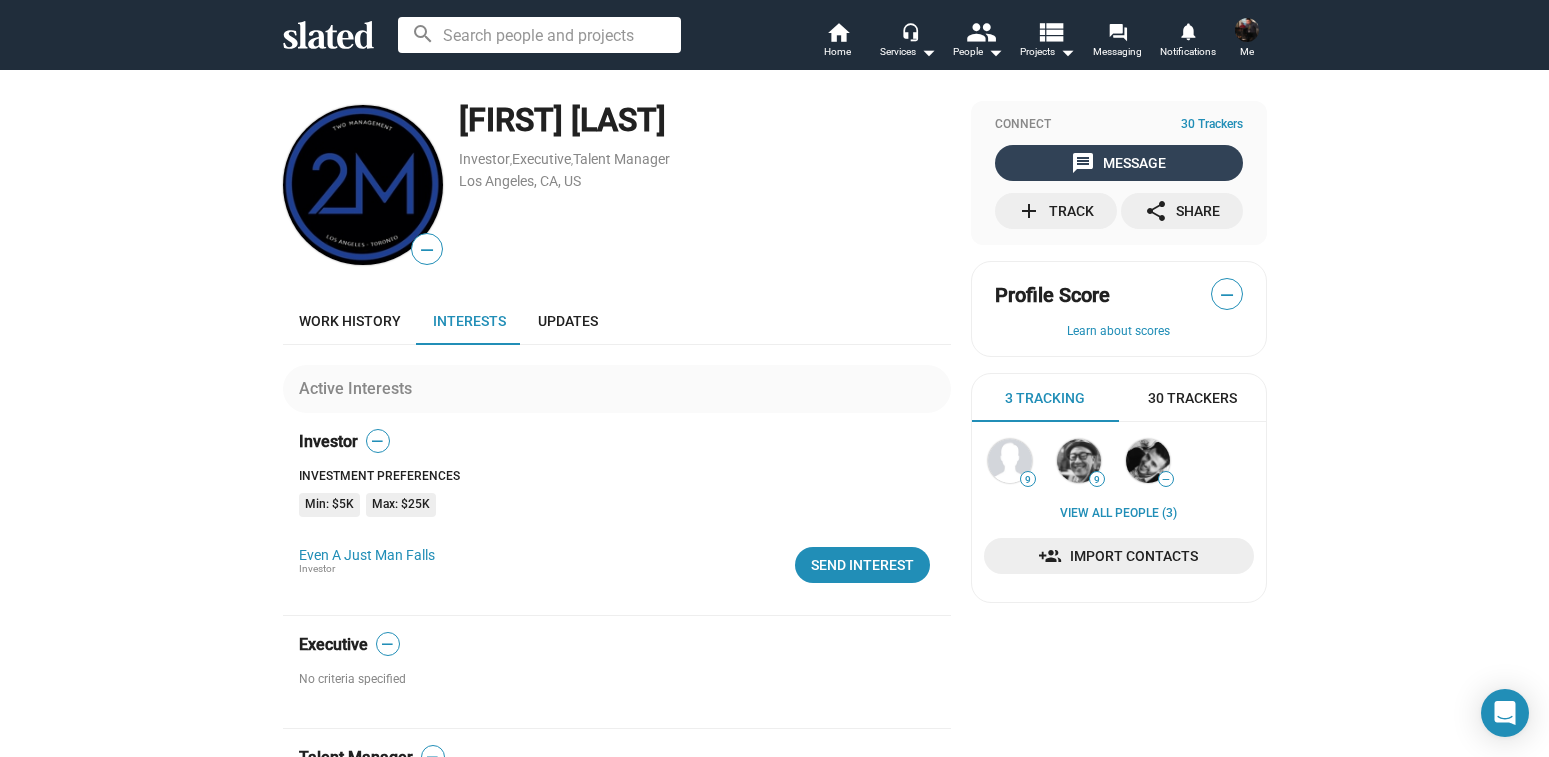 click on "message  Message" at bounding box center [1118, 163] 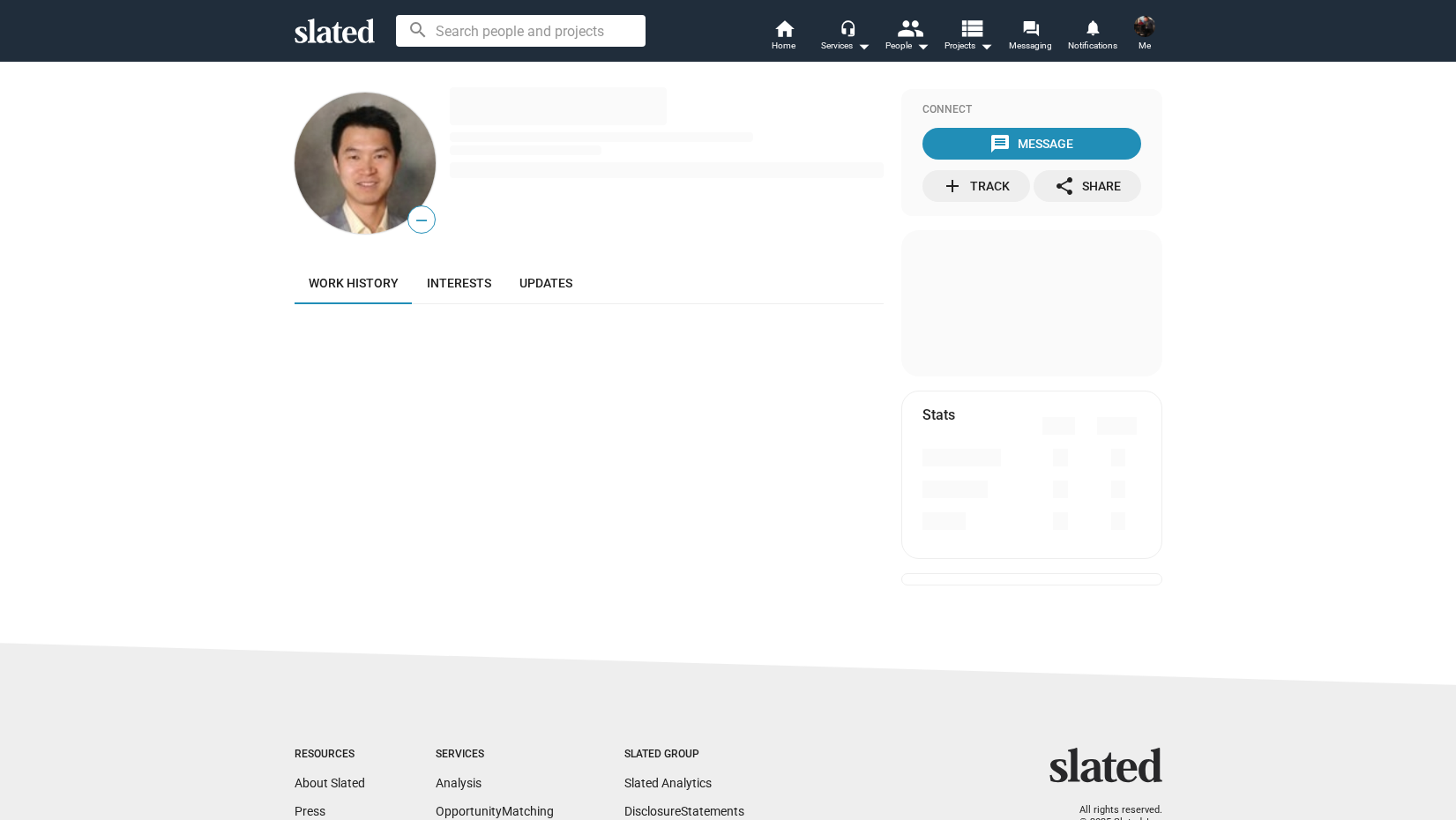 scroll, scrollTop: 0, scrollLeft: 0, axis: both 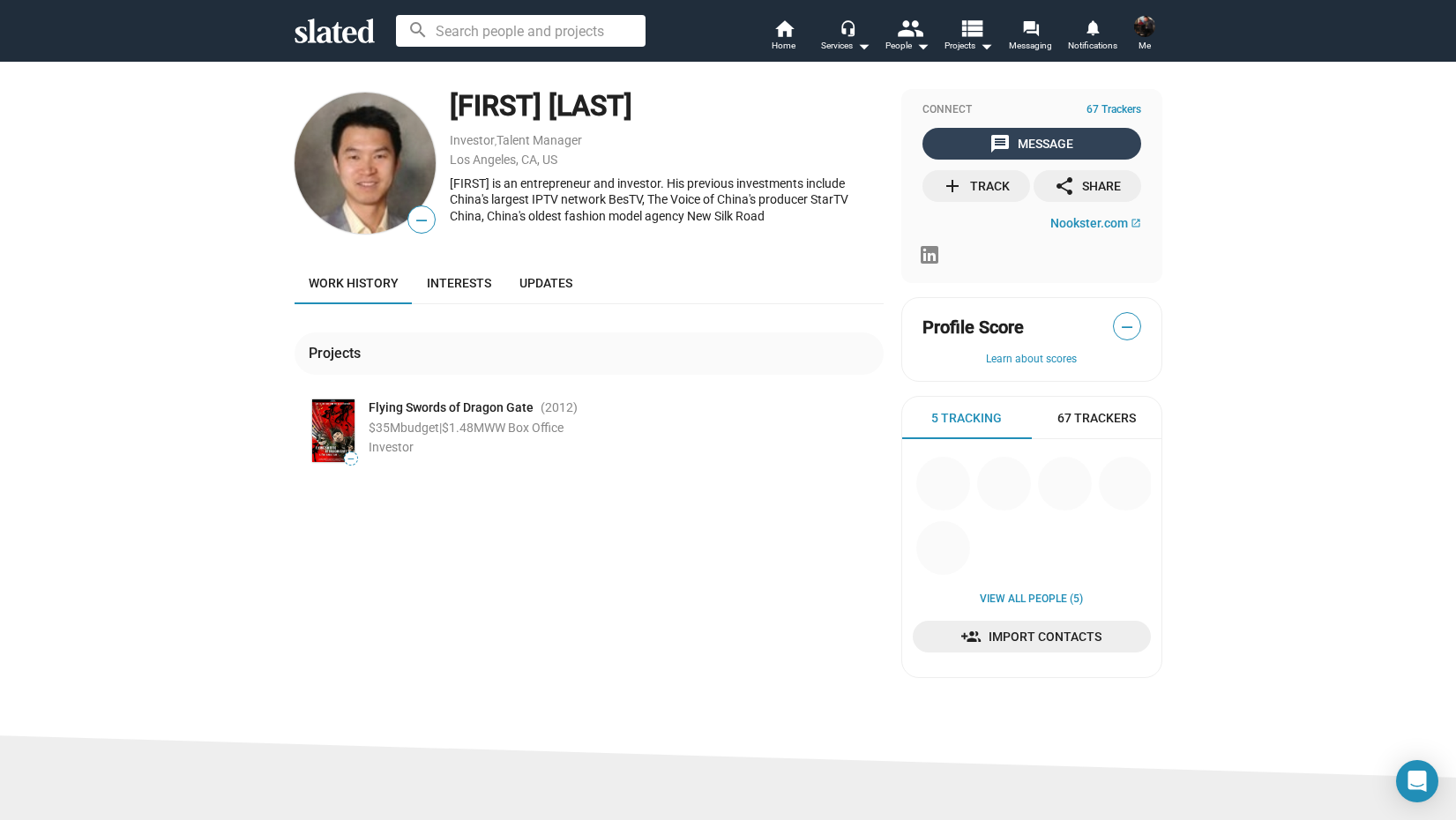 click on "message  Message" at bounding box center (1031, 144) 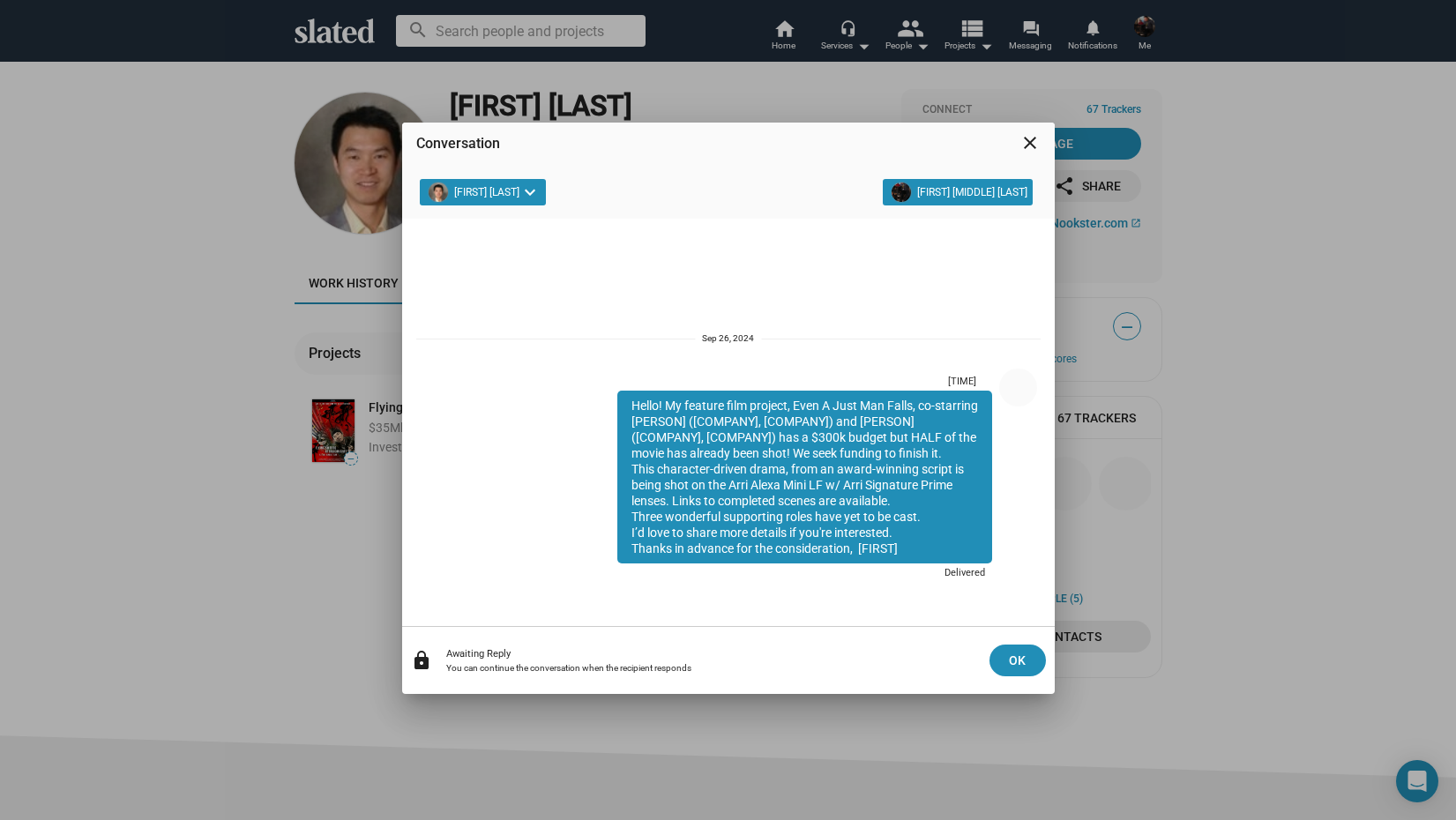 click on "close" at bounding box center (1030, 143) 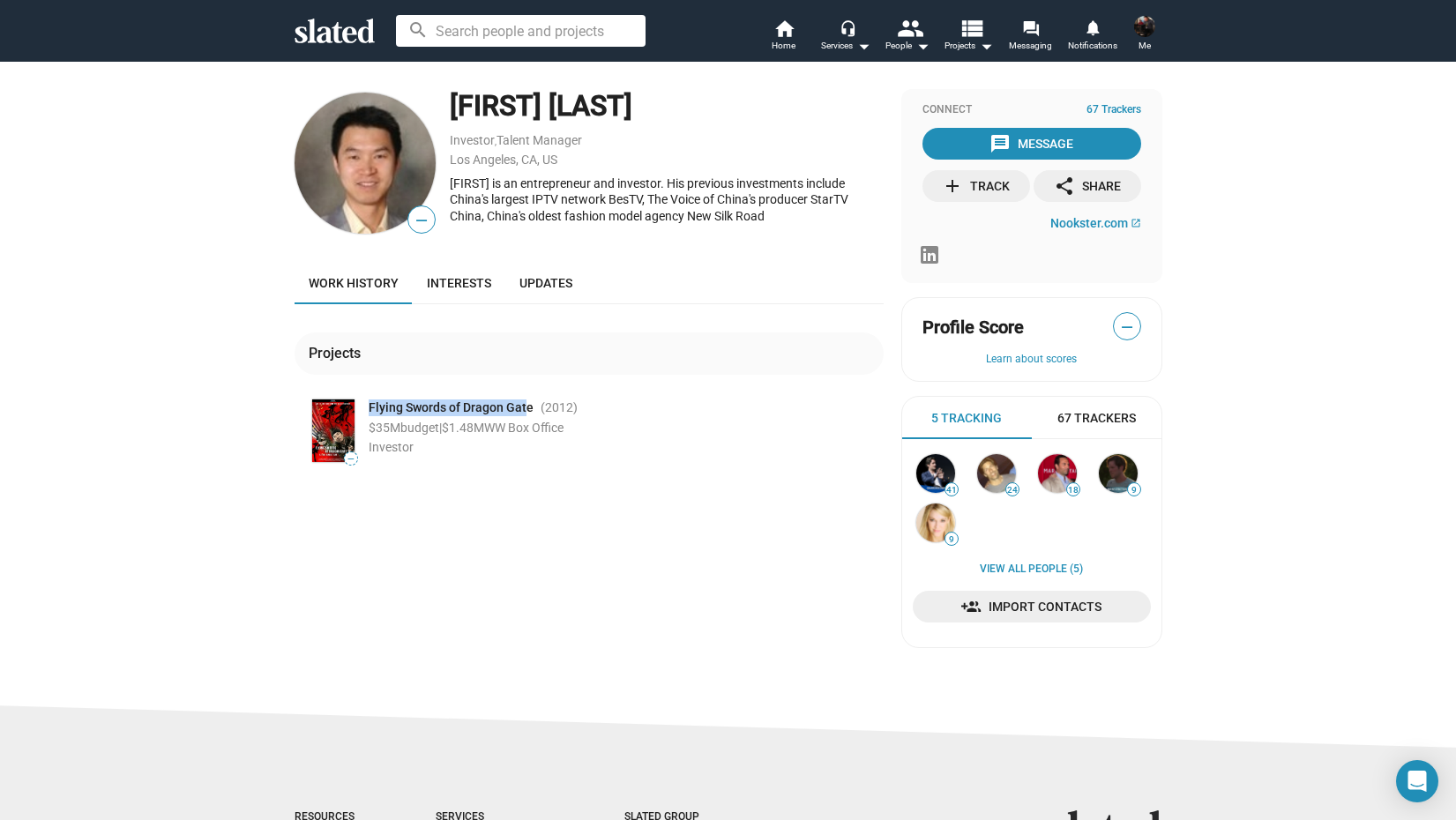 drag, startPoint x: 527, startPoint y: 405, endPoint x: 370, endPoint y: 408, distance: 157.0287 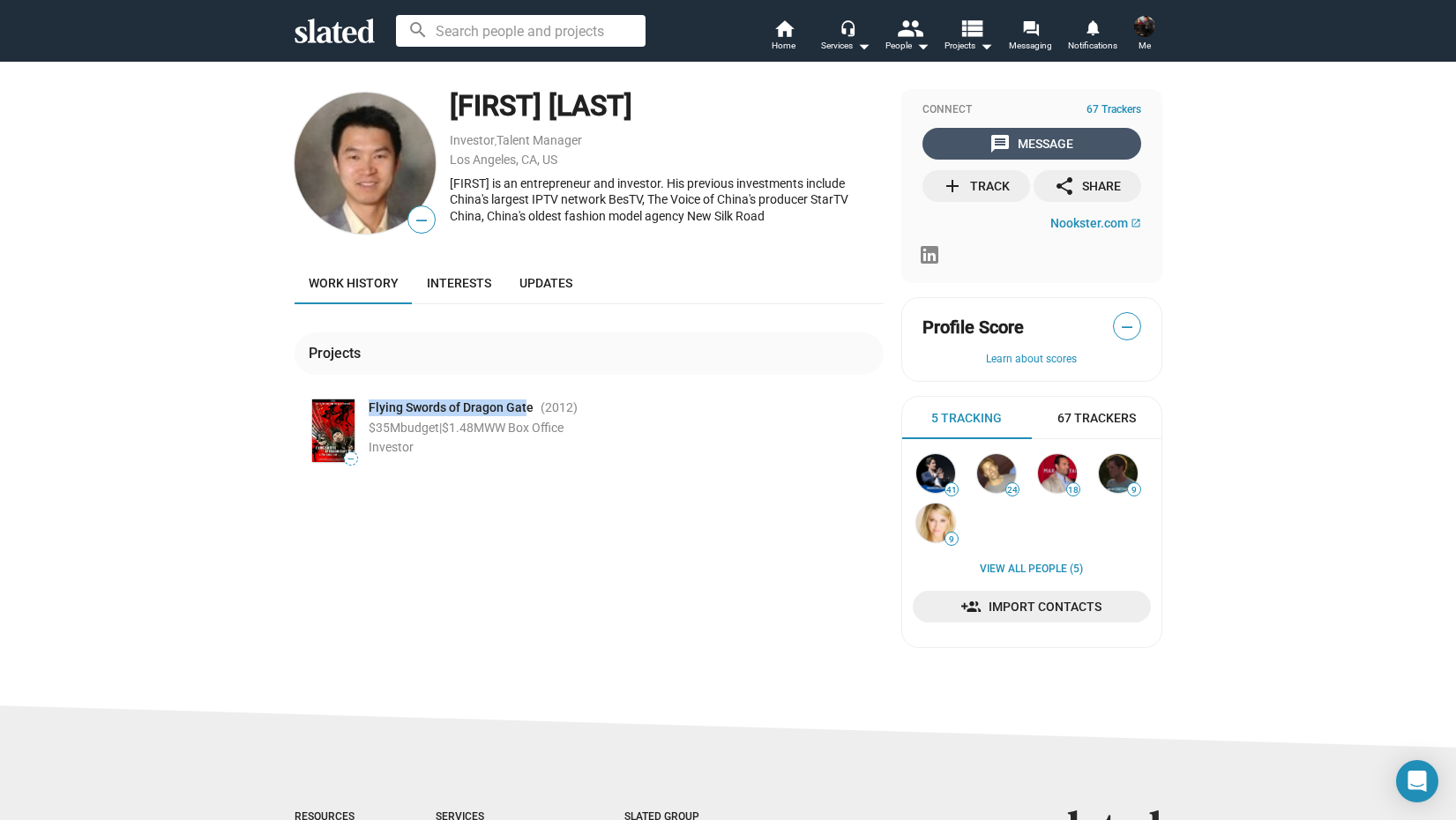 click on "message  Message" at bounding box center [1032, 144] 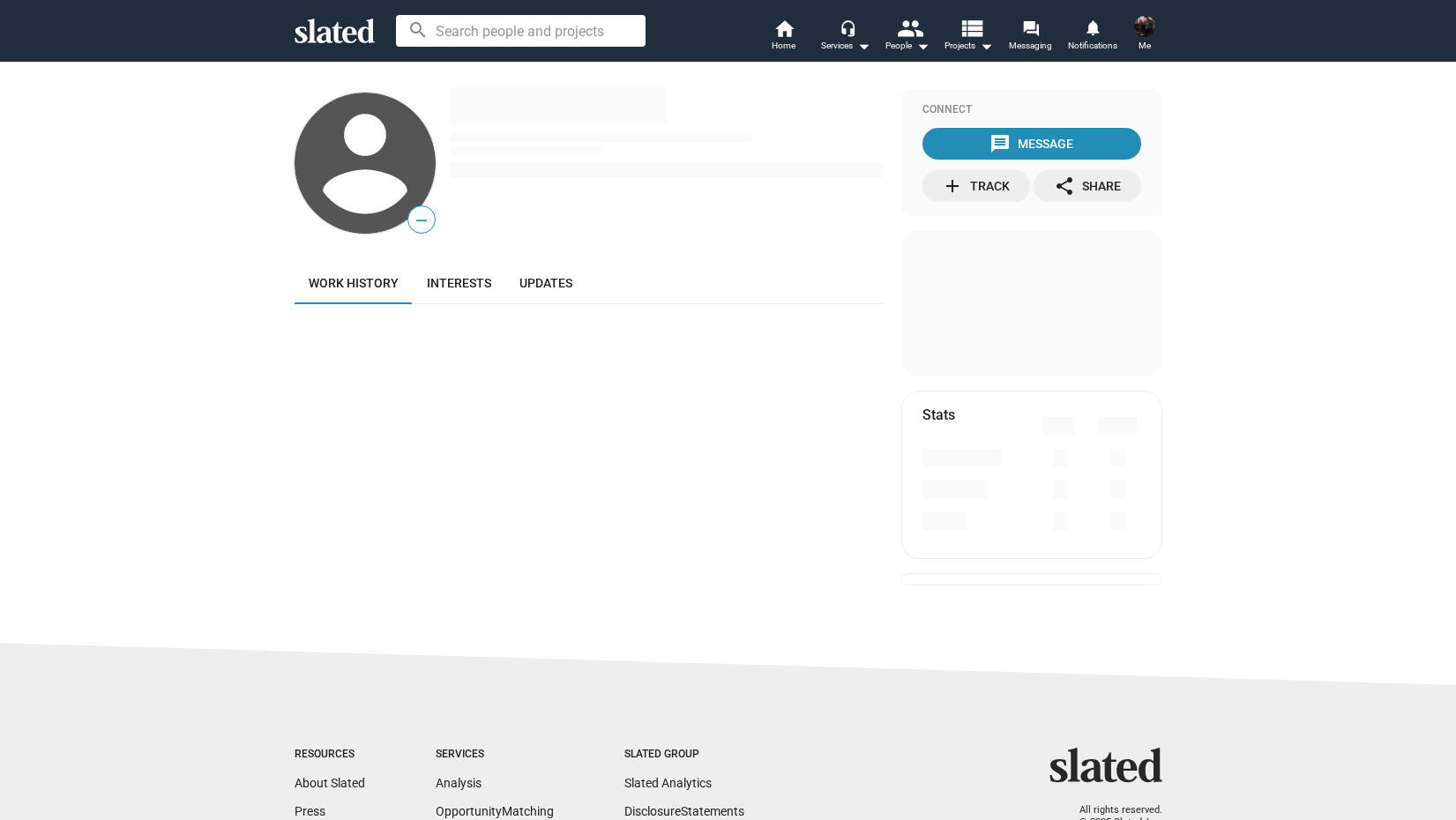 scroll, scrollTop: 0, scrollLeft: 0, axis: both 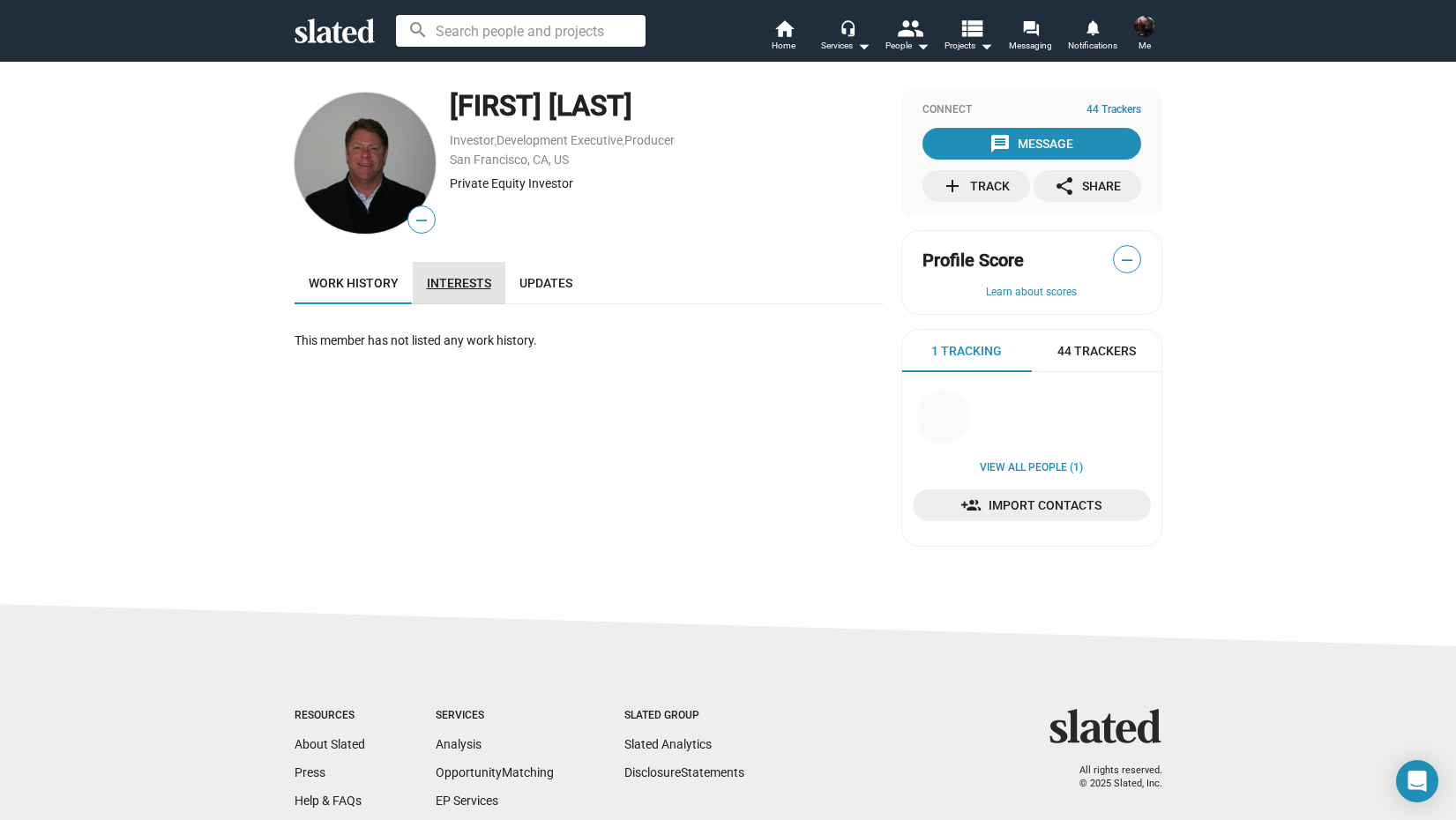 click on "Interests" at bounding box center (459, 283) 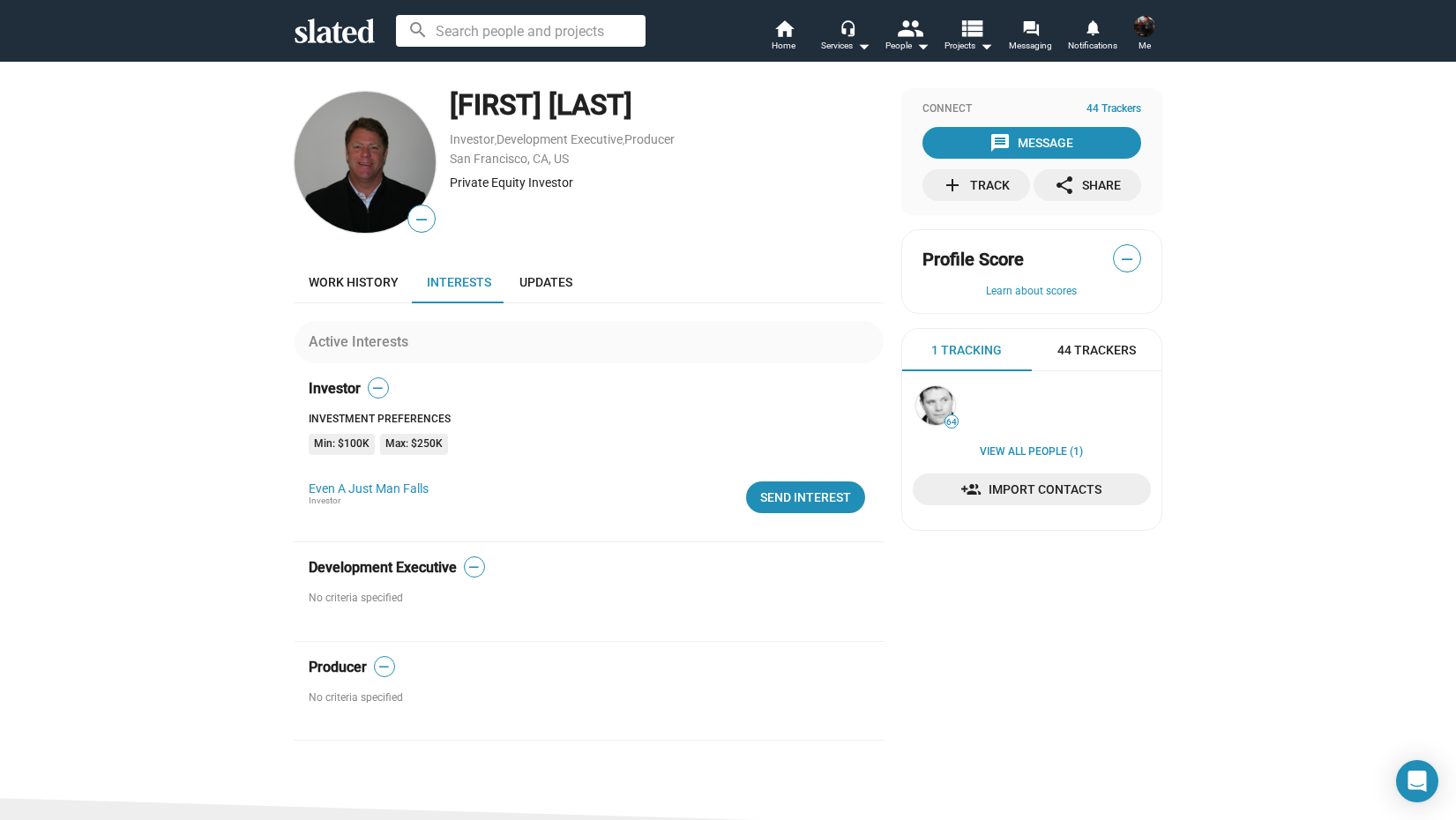 scroll, scrollTop: 1, scrollLeft: 0, axis: vertical 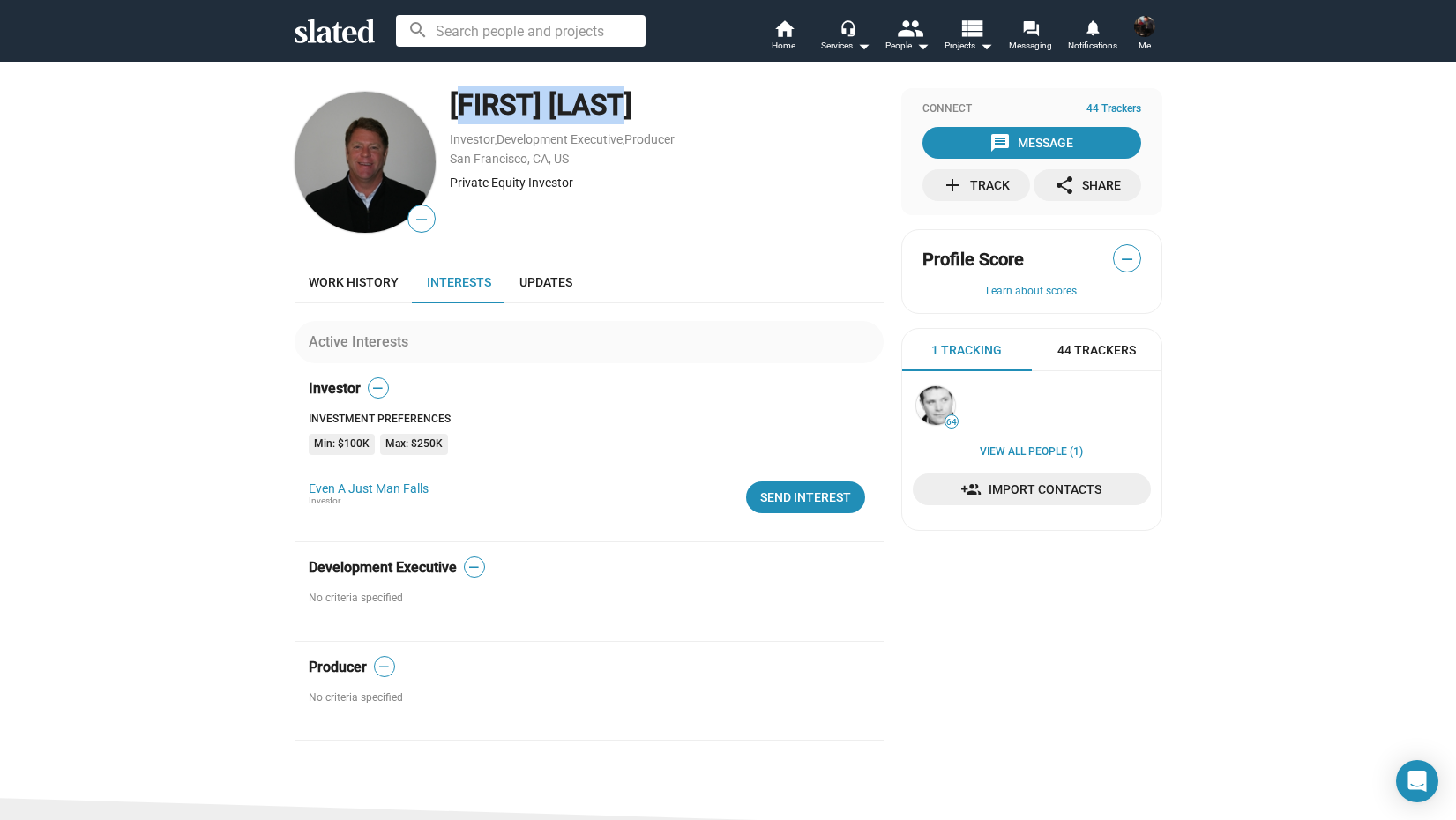 drag, startPoint x: 628, startPoint y: 109, endPoint x: 458, endPoint y: 105, distance: 170.04705 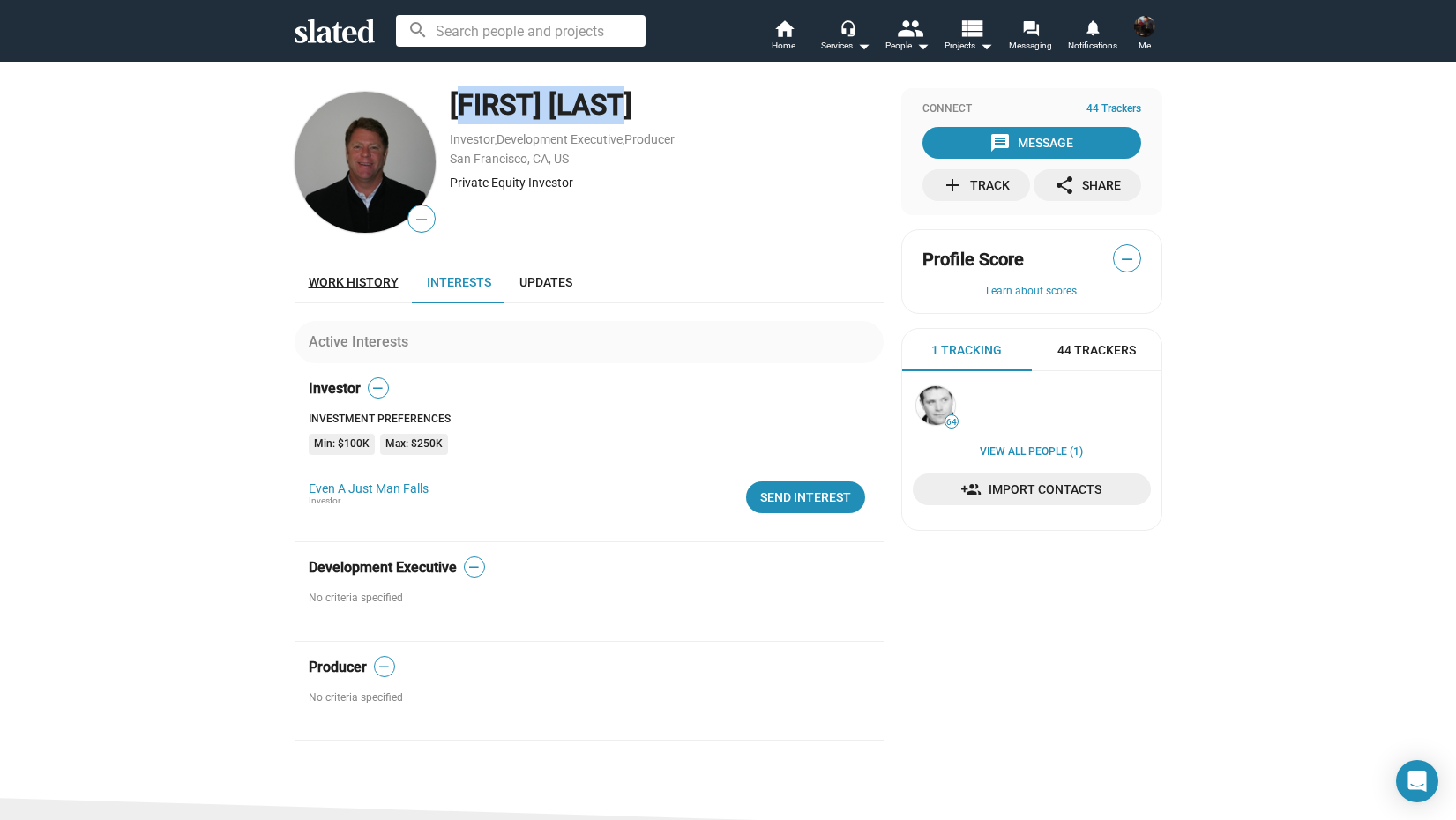 click on "Work history" at bounding box center (354, 282) 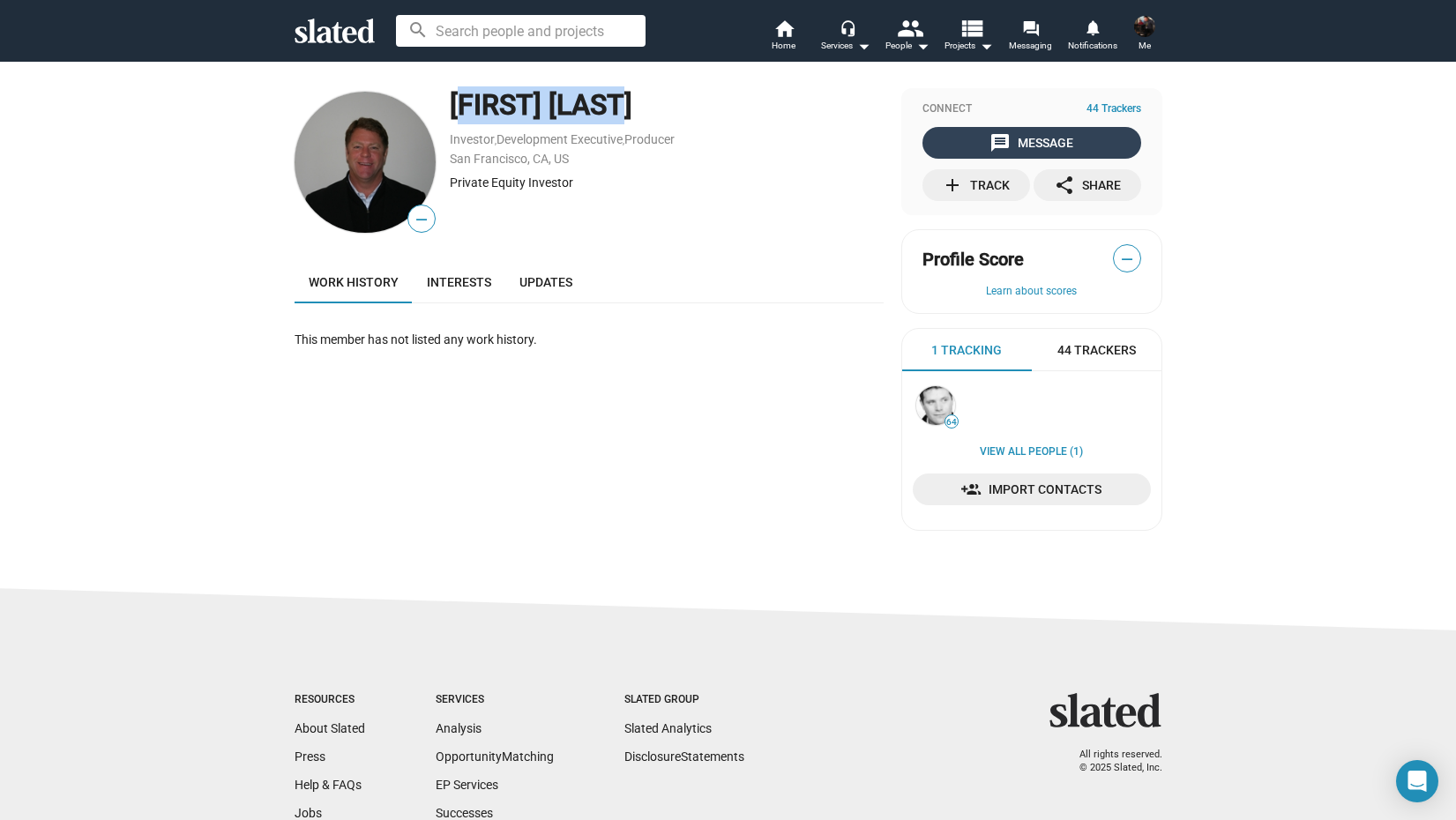 click on "message  Message" at bounding box center (1031, 143) 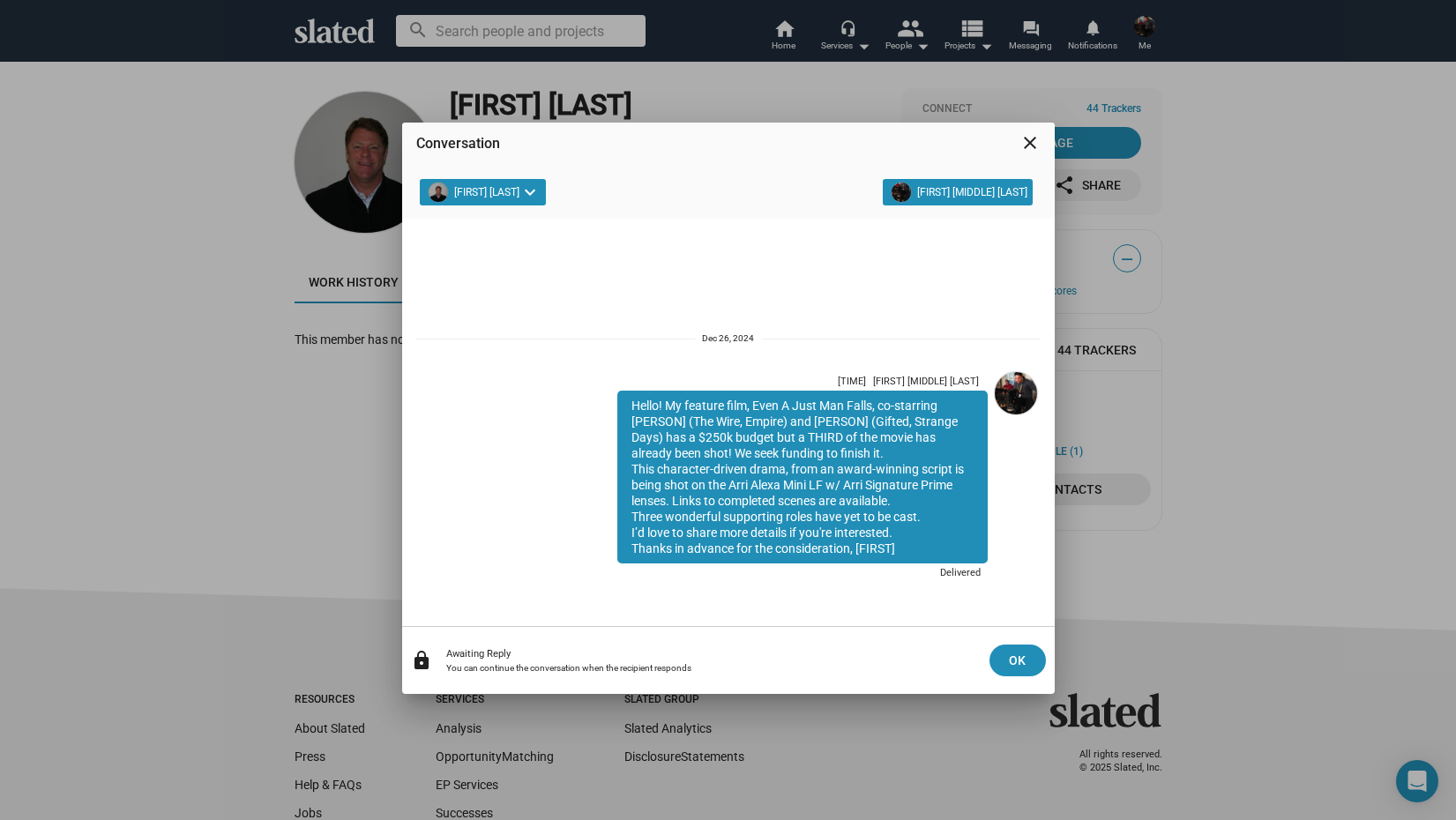 click on "close" at bounding box center (1030, 143) 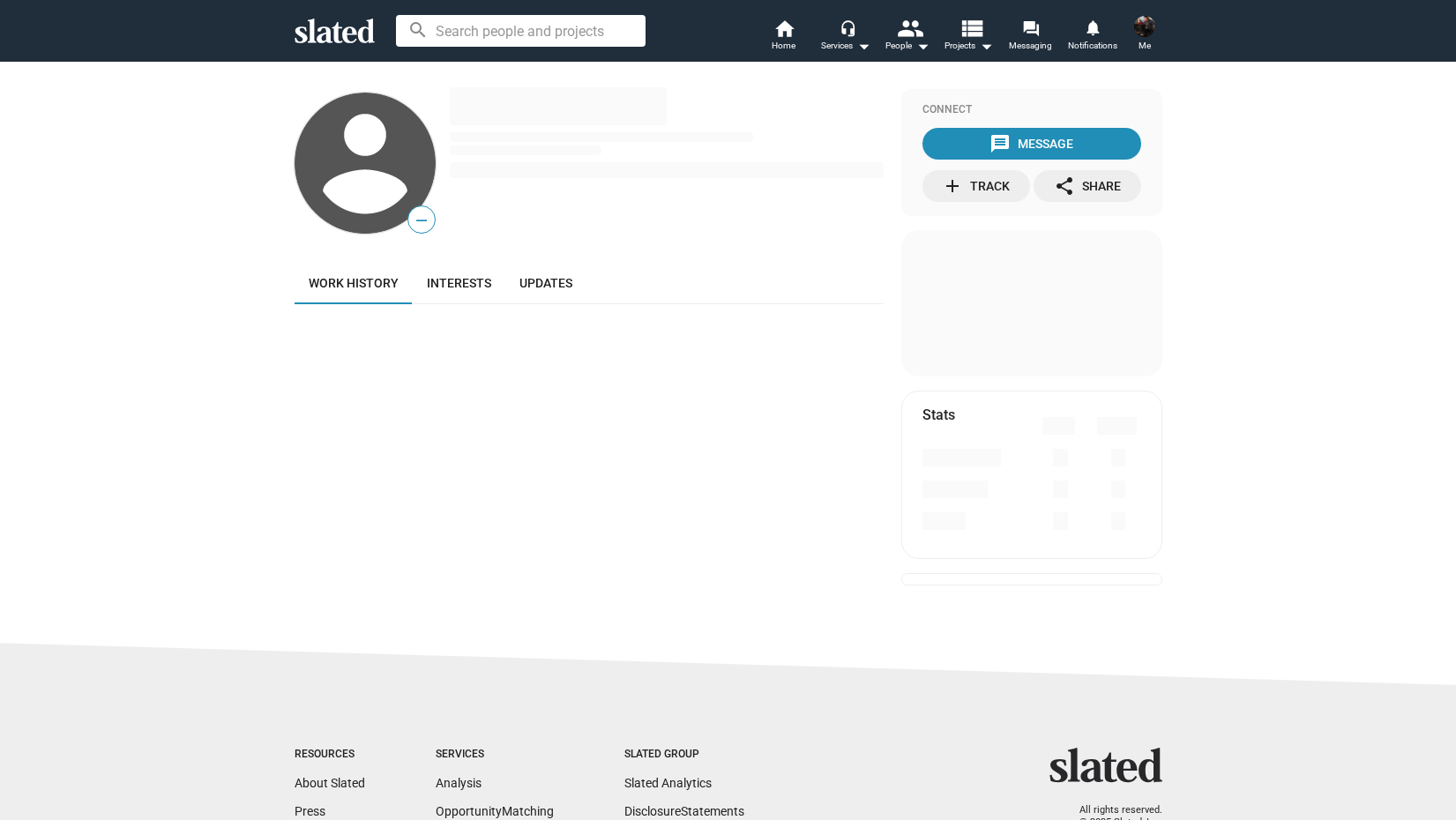 scroll, scrollTop: 0, scrollLeft: 0, axis: both 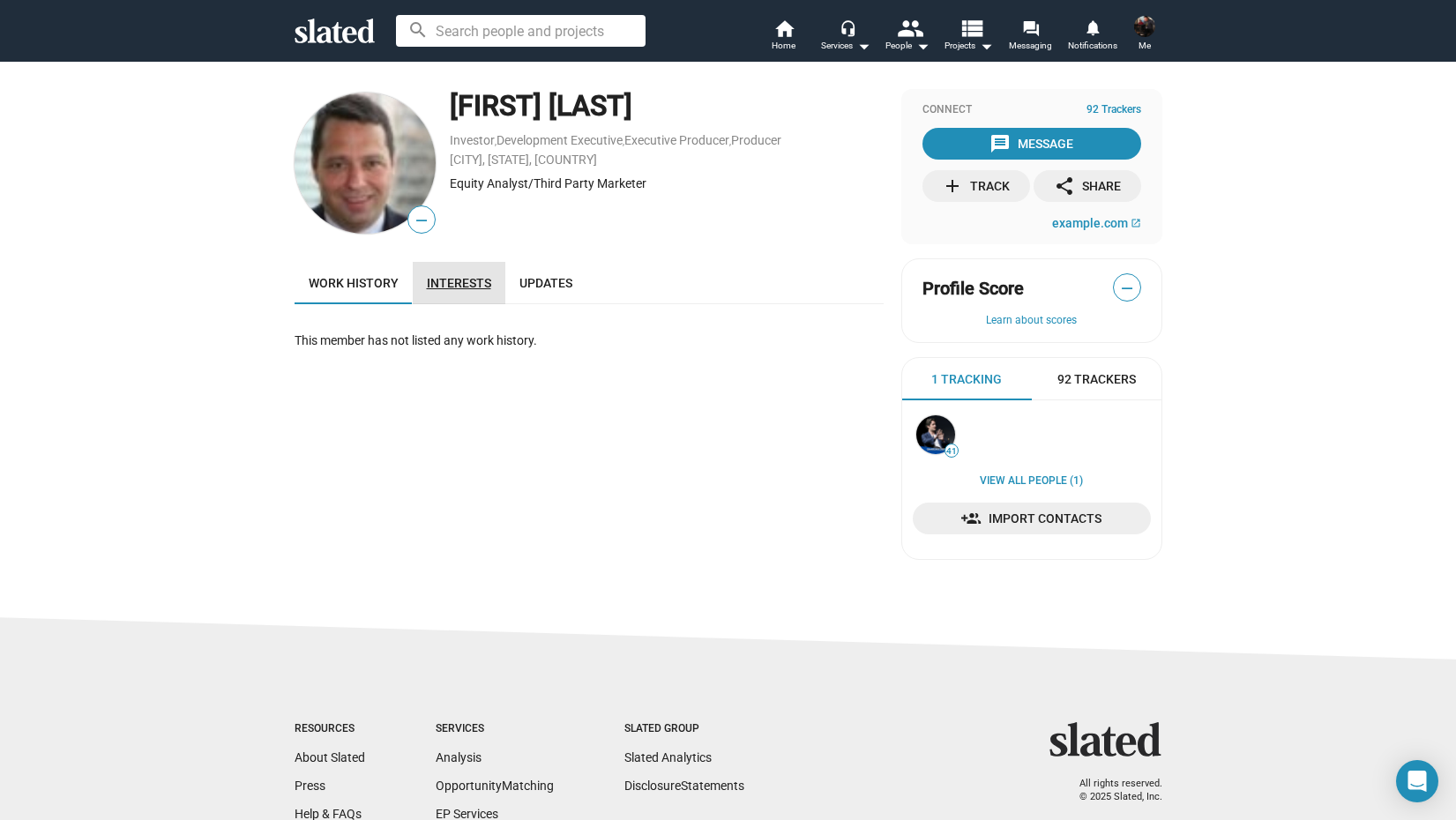 click on "Interests" at bounding box center (459, 283) 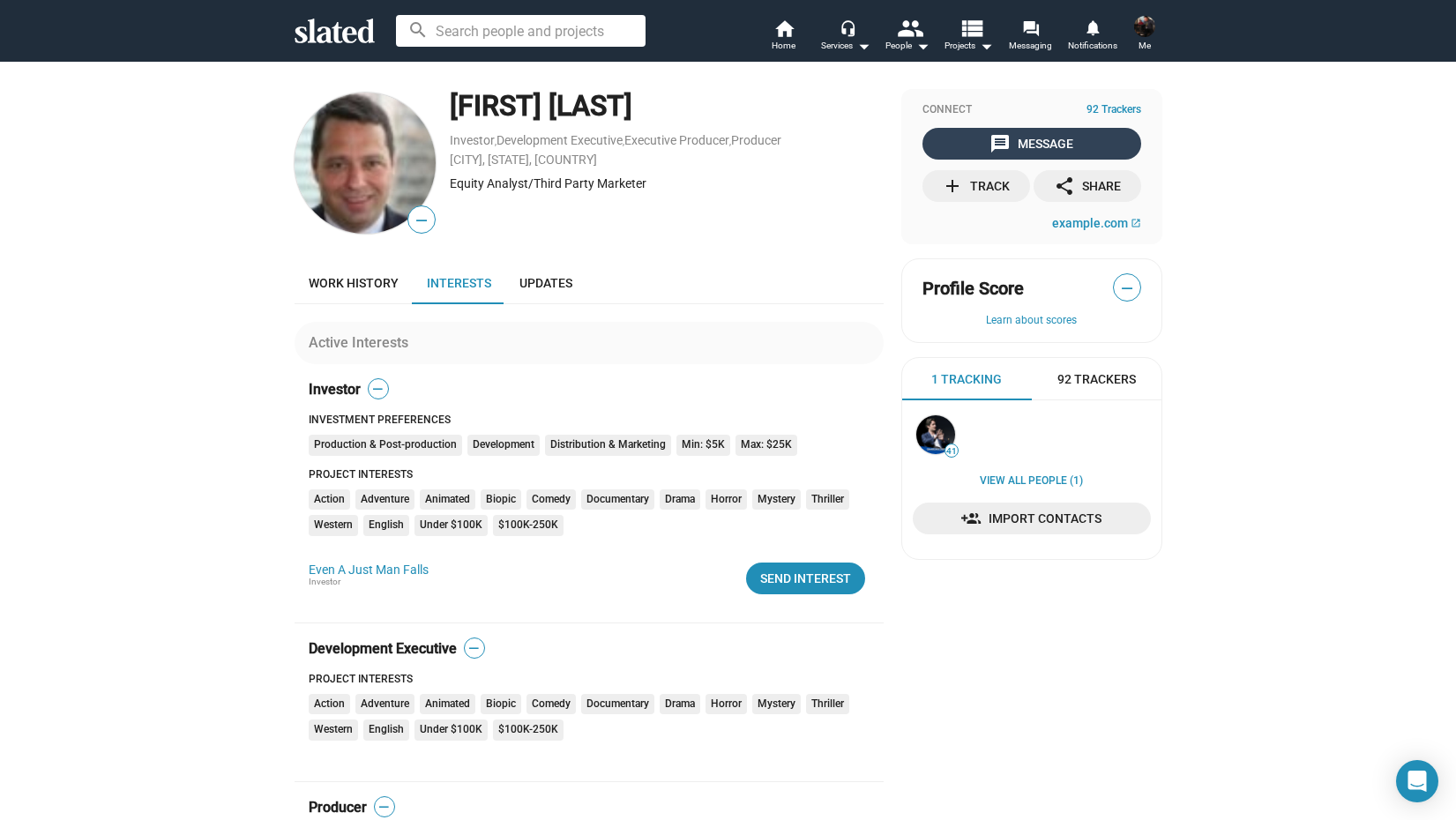 scroll, scrollTop: 0, scrollLeft: 0, axis: both 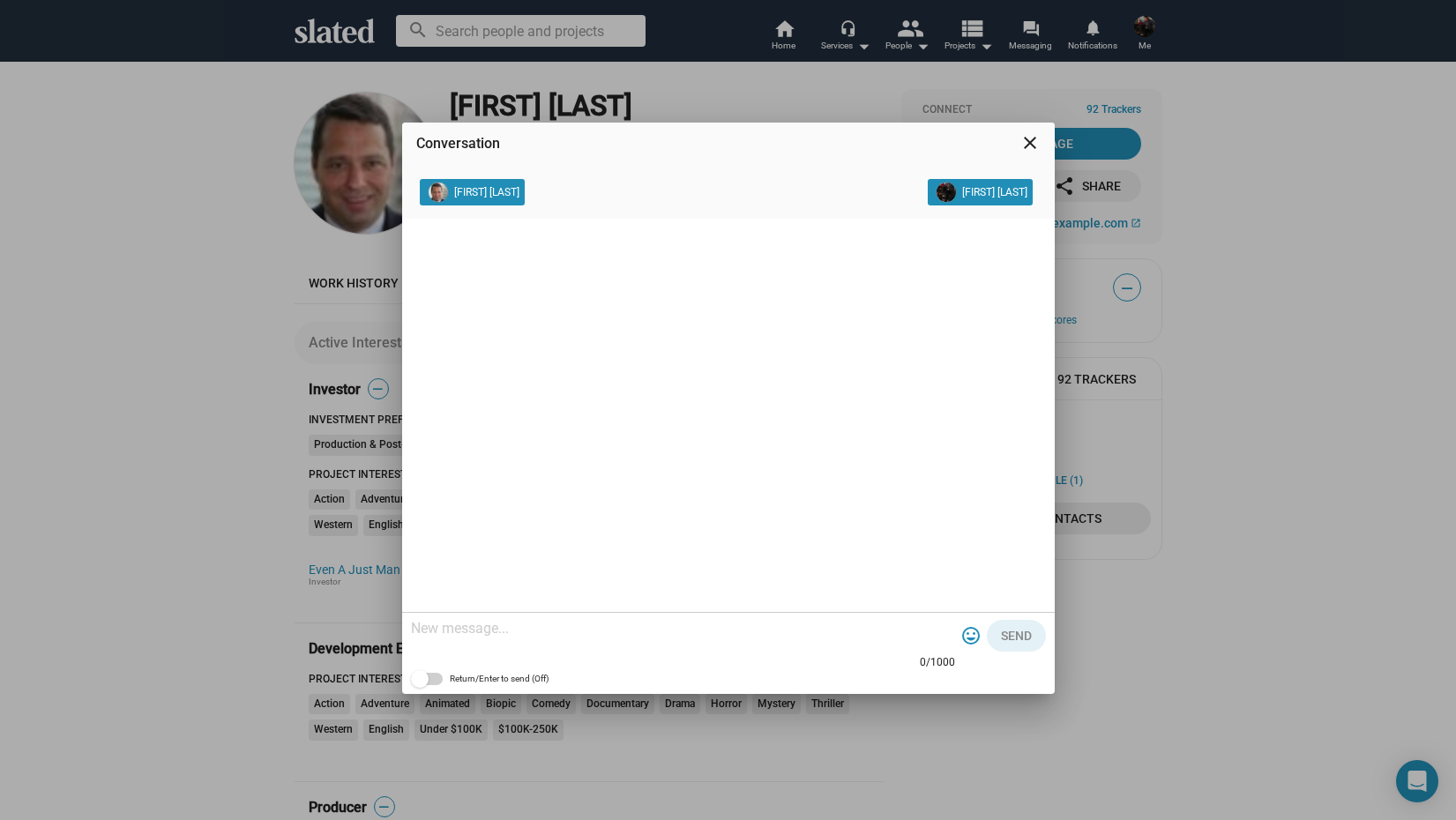 click on "close" at bounding box center [1030, 143] 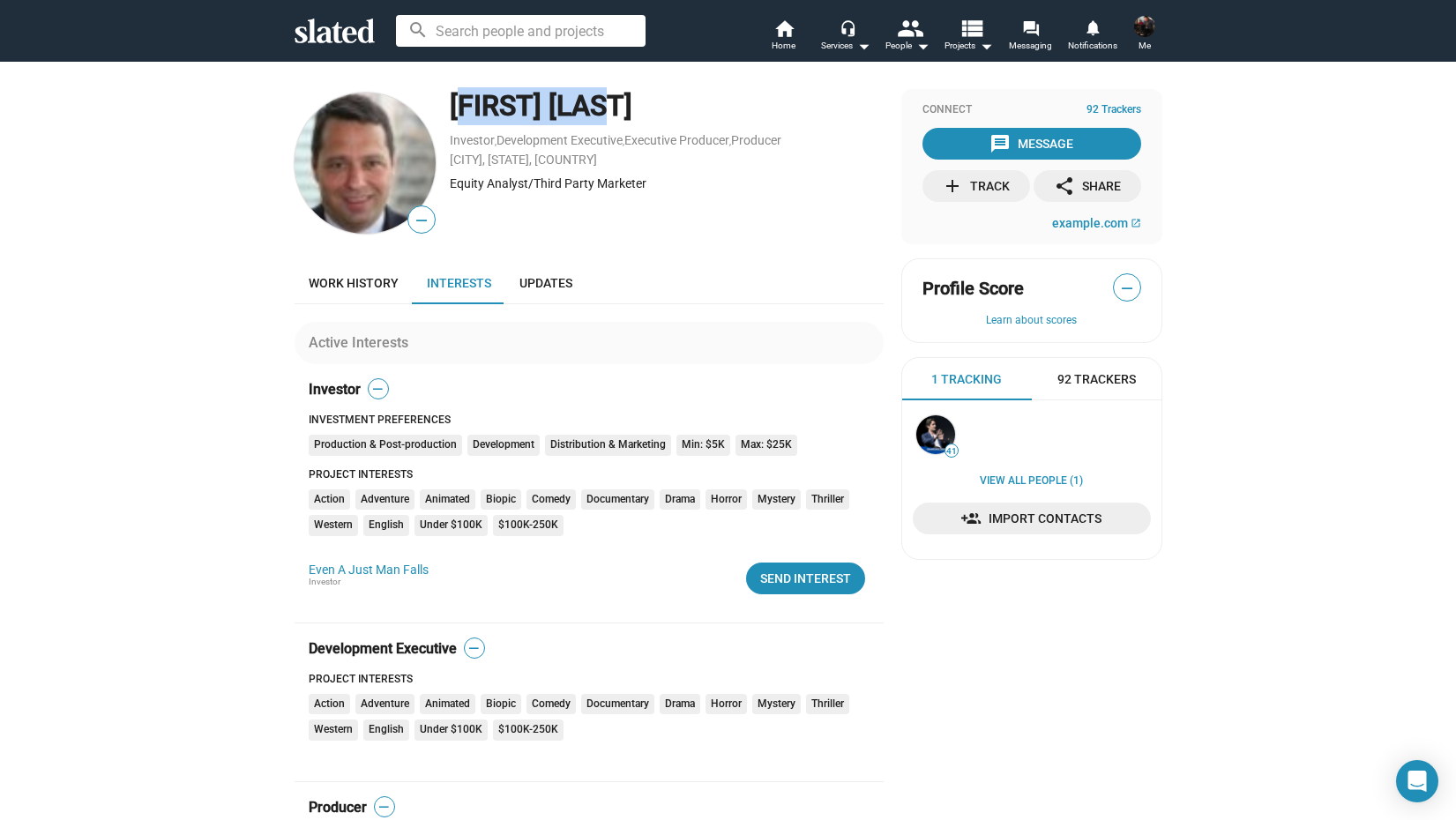 drag, startPoint x: 637, startPoint y: 103, endPoint x: 446, endPoint y: 105, distance: 191.01047 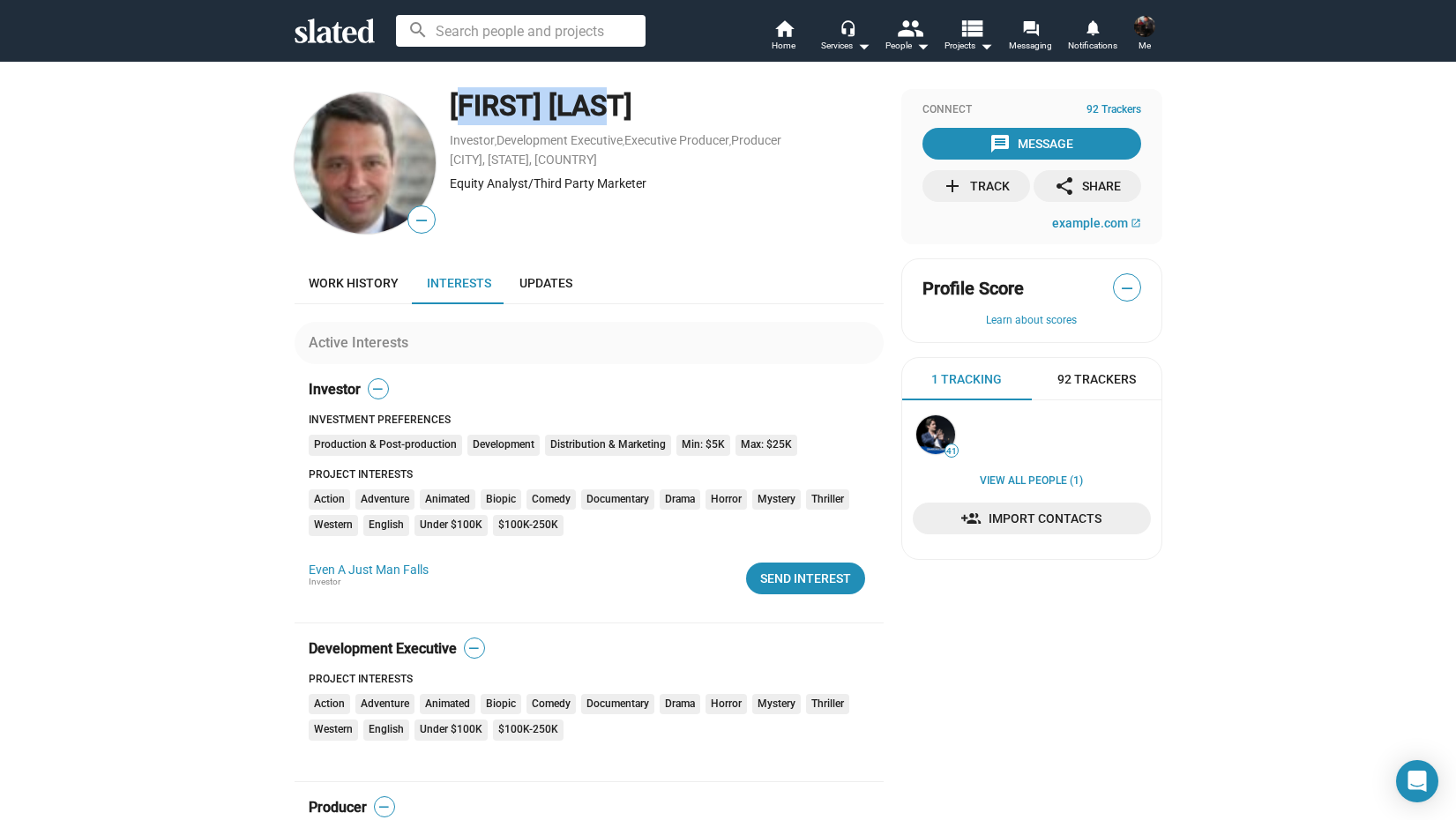 copy on "[FIRST] [LAST]" 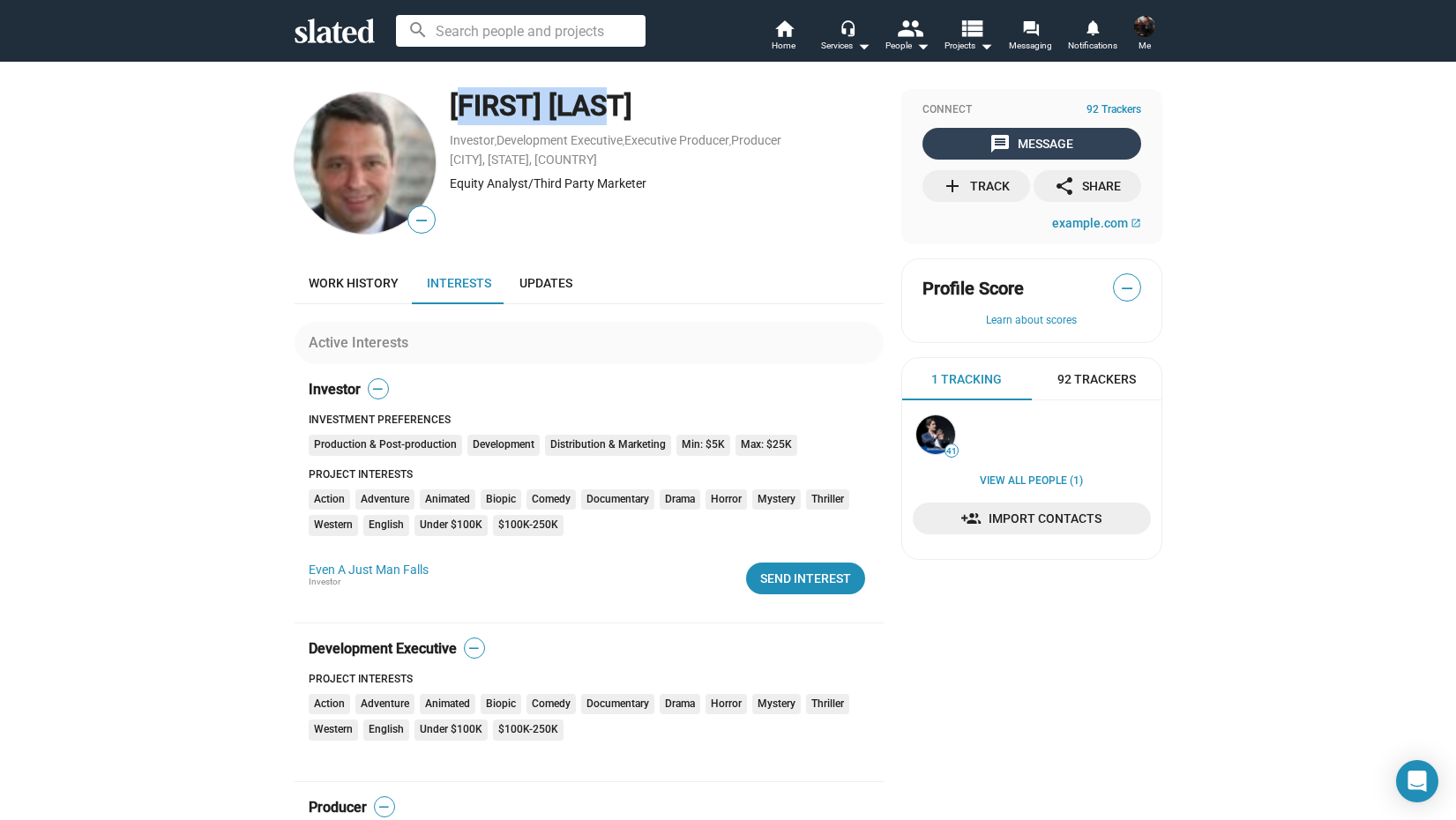 click on "message  Message" at bounding box center (1032, 144) 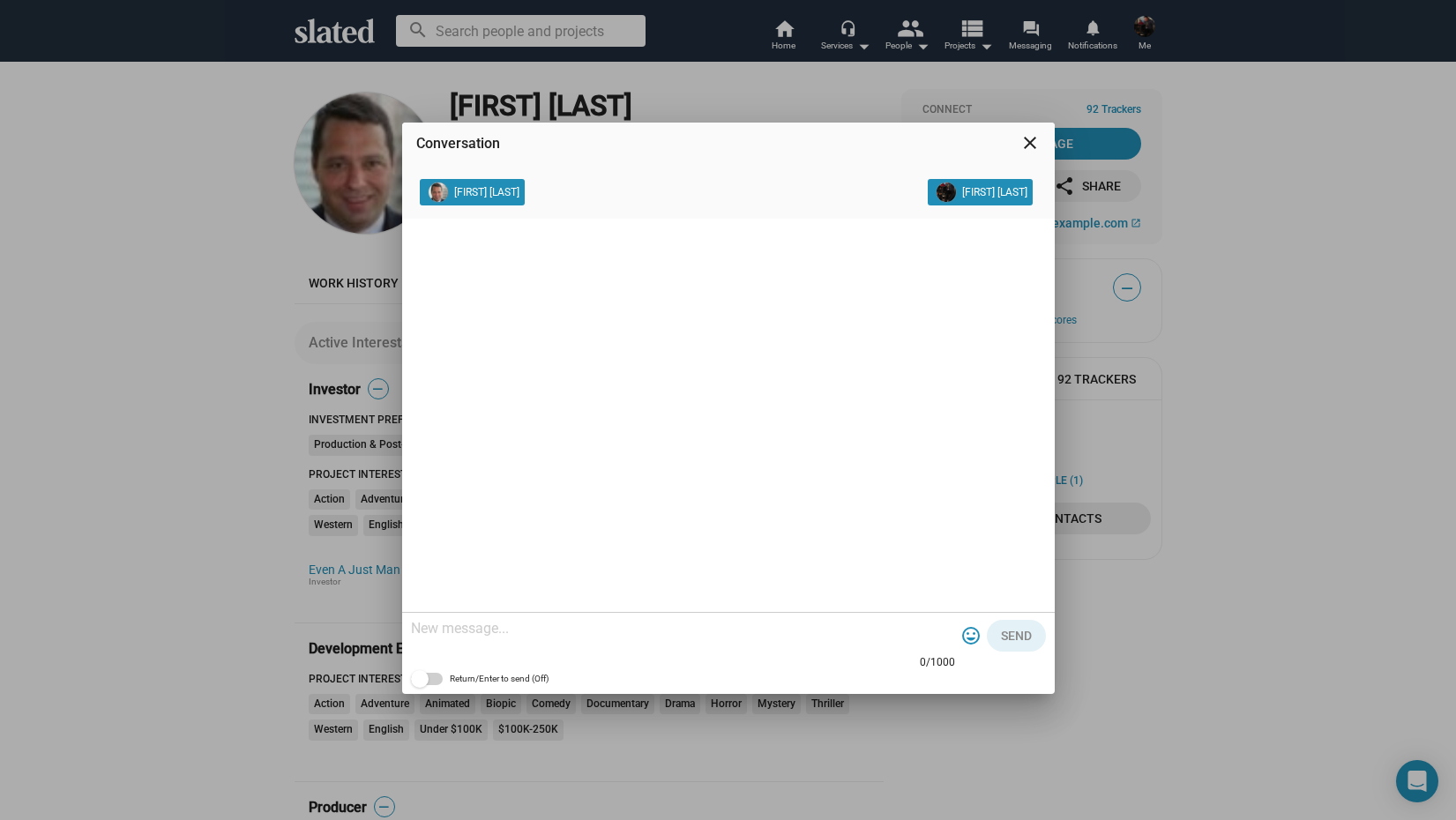 click at bounding box center (683, 630) 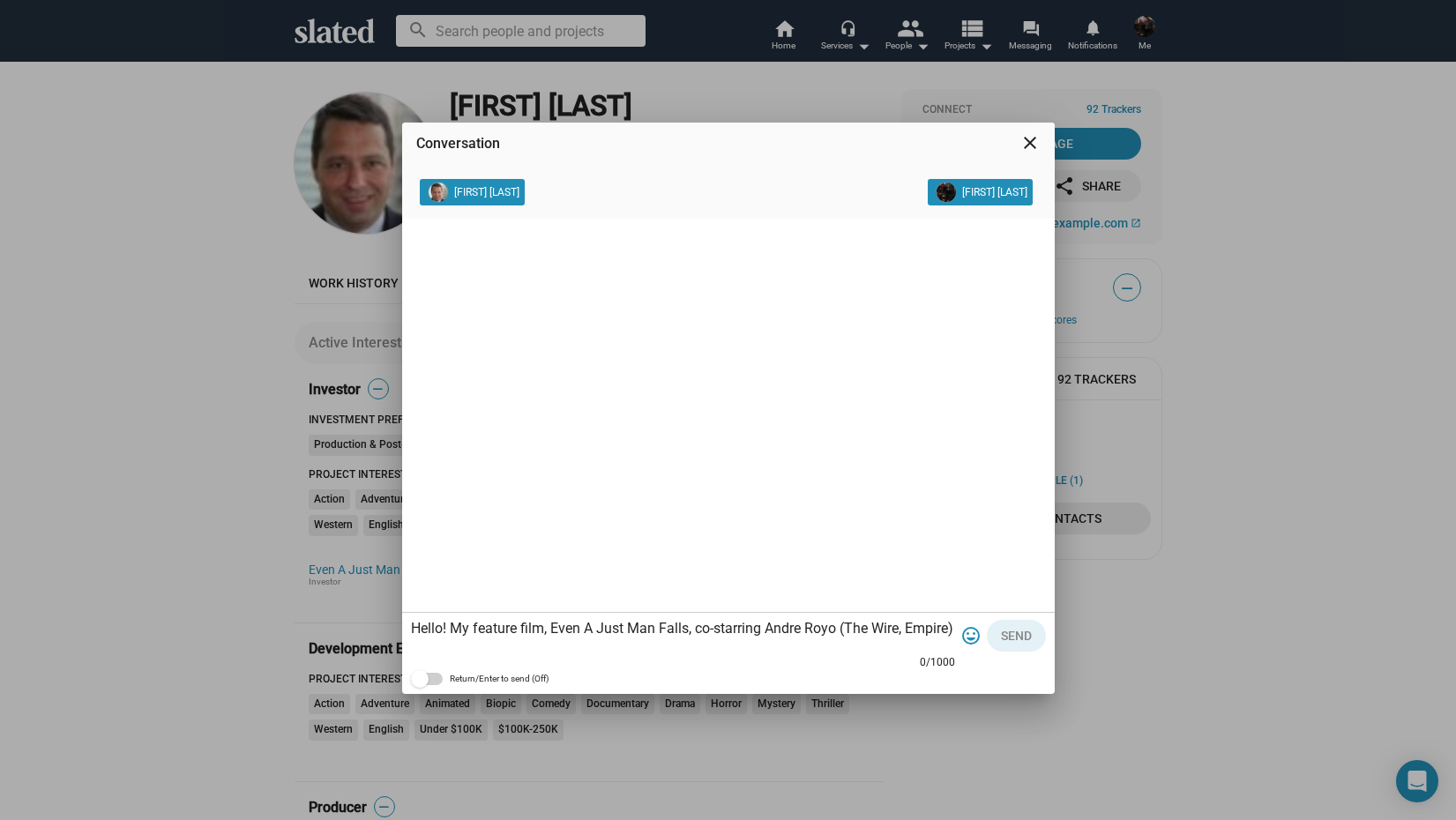 scroll, scrollTop: 71, scrollLeft: 0, axis: vertical 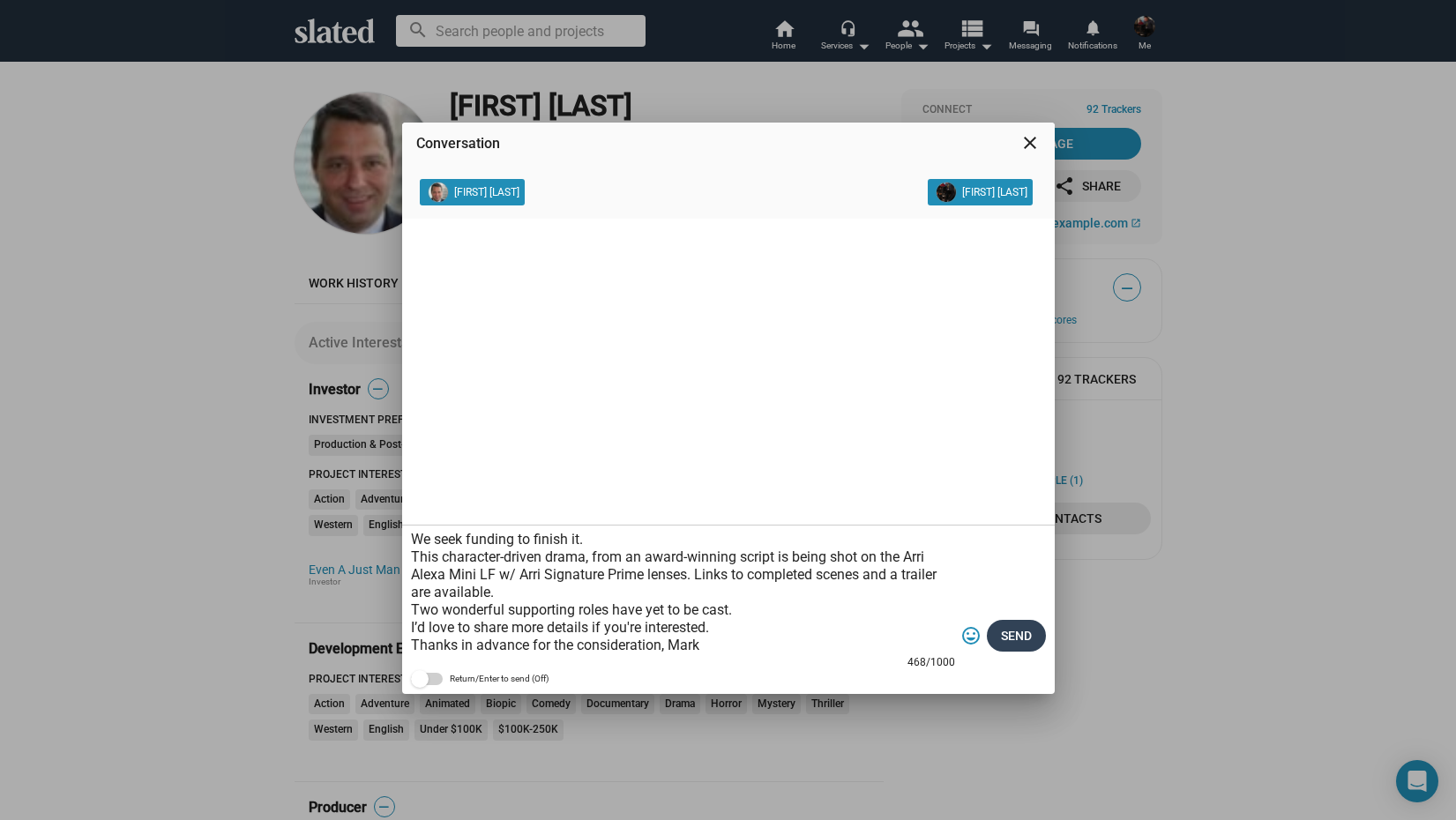 type on "Hello! My feature film, Even A Just Man Falls, co-starring Andre Royo (The Wire, Empire) and Glenn Plummer (Gifted, Strange Days) has a sub $300k budget but HALF of the movie has already been shot!
We seek funding to finish it.
This character-driven drama, from an award-winning script is being shot on the Arri Alexa Mini LF w/ Arri Signature Prime lenses. Links to completed scenes and a trailer are available.
Two wonderful supporting roles have yet to be cast.
I’d love to share more details if you're interested.
Thanks in advance for the consideration,  Mark" 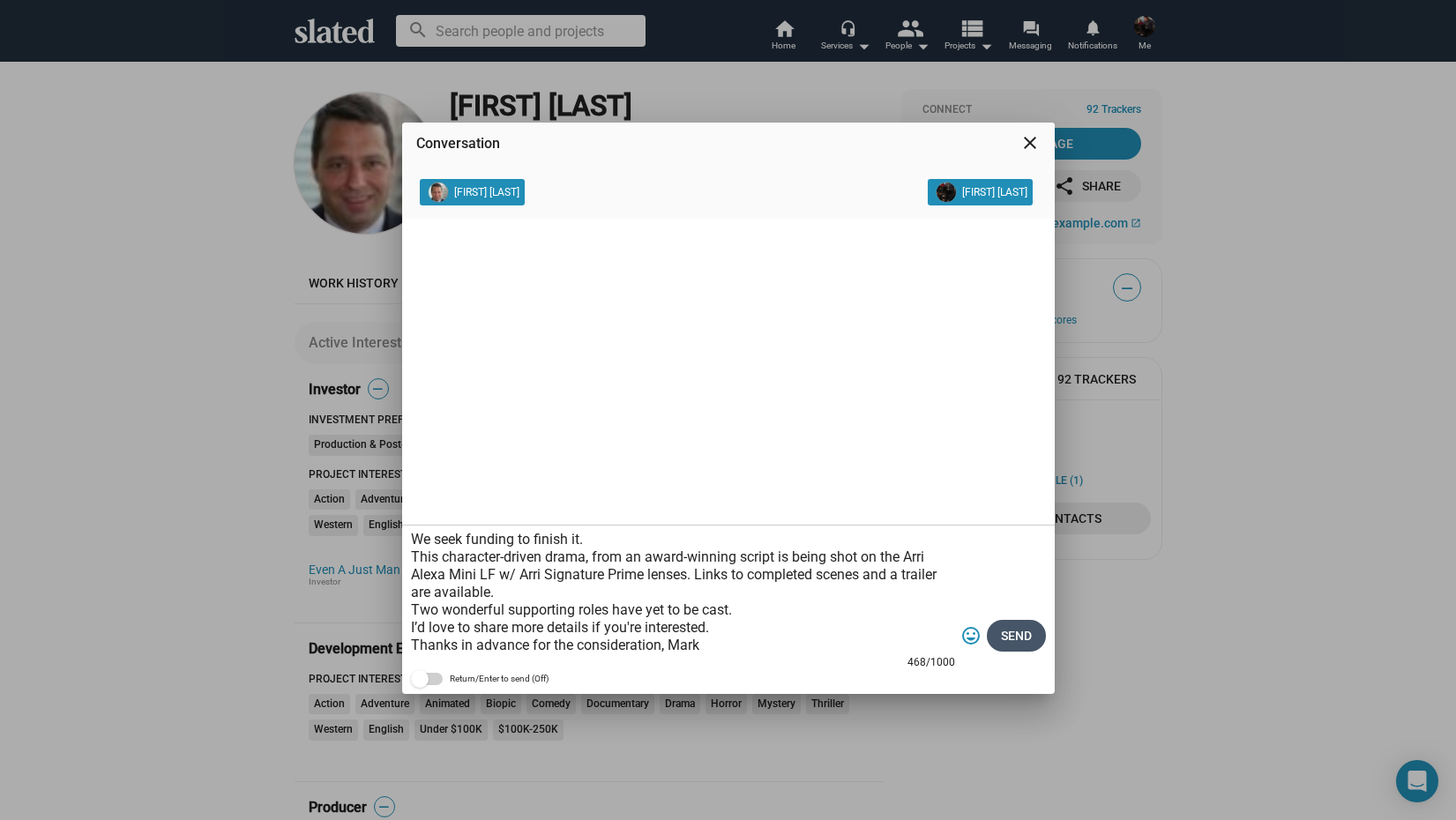 click on "Send" at bounding box center (1016, 636) 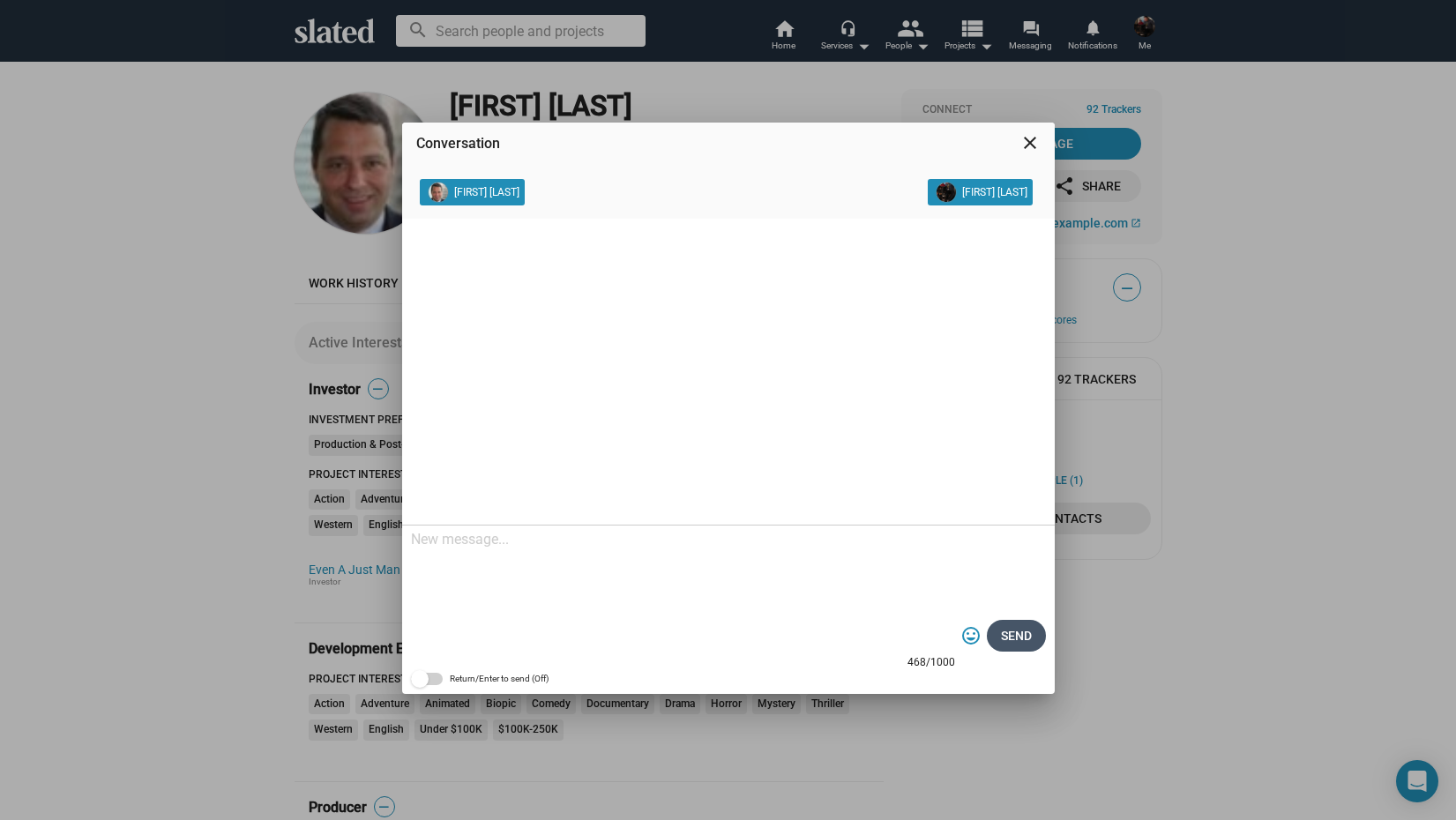 scroll, scrollTop: 0, scrollLeft: 0, axis: both 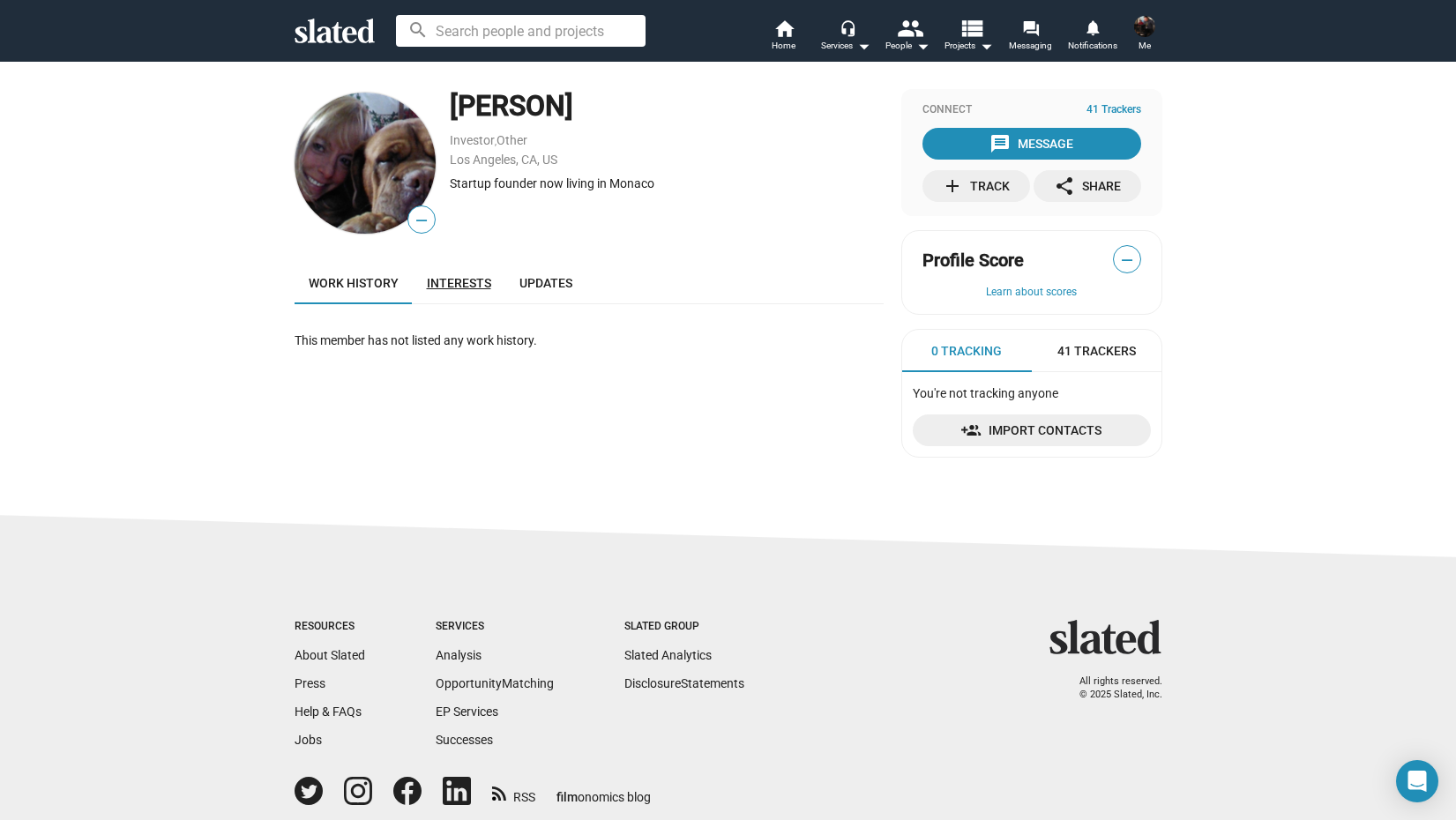 click on "Interests" at bounding box center [459, 283] 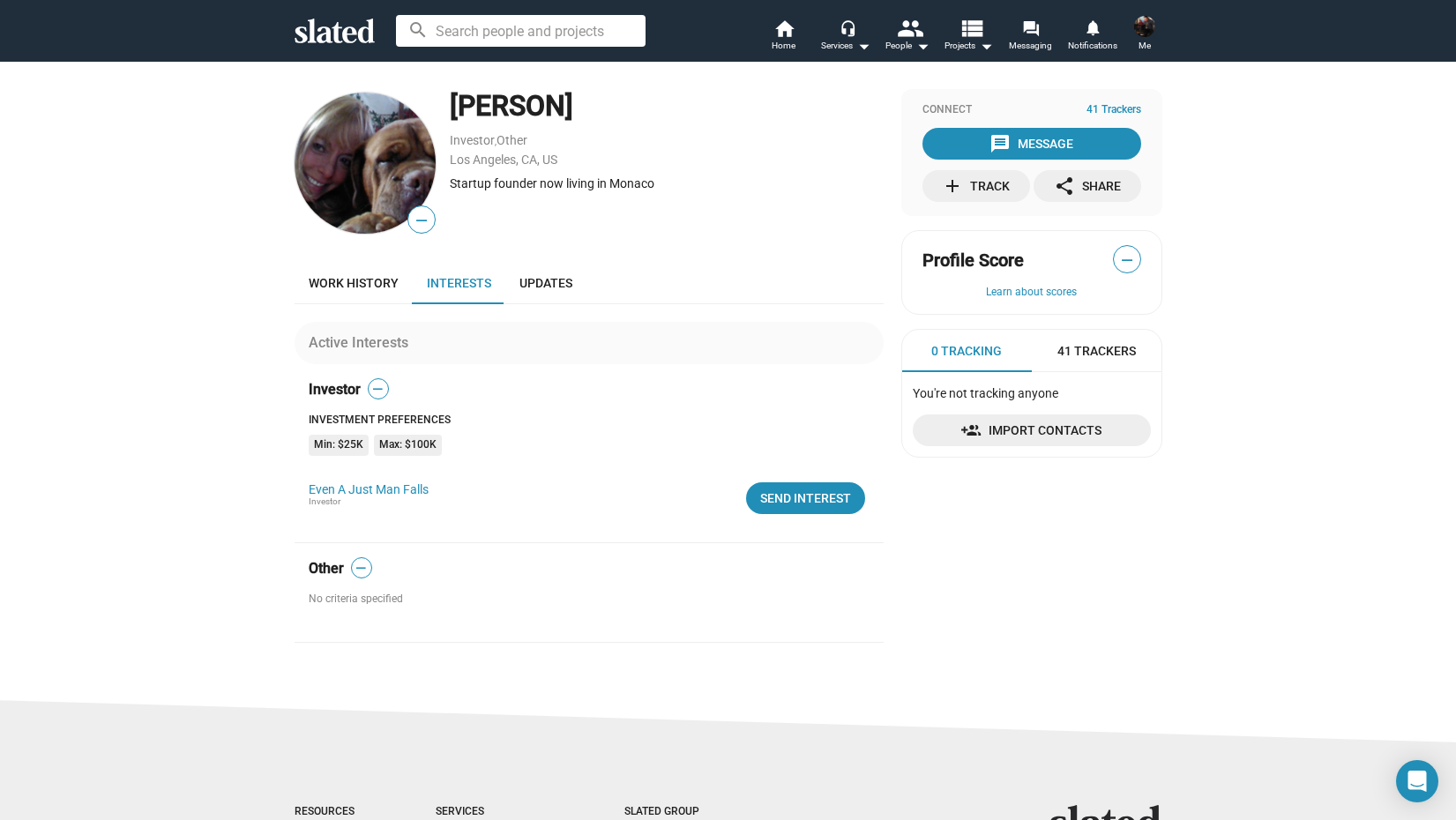 drag, startPoint x: 685, startPoint y: 106, endPoint x: 456, endPoint y: 93, distance: 229.3687 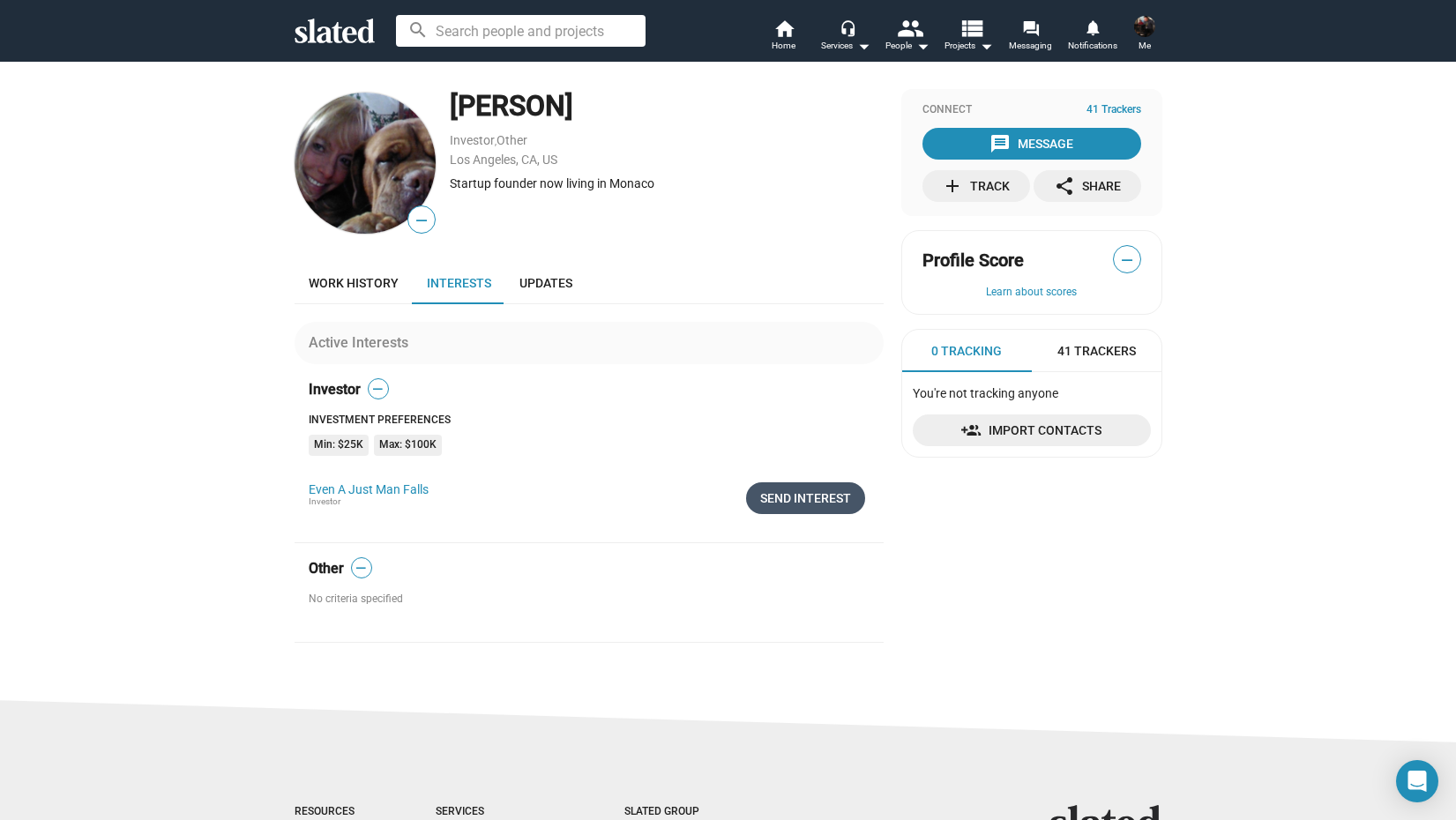 click on "Send Interest" at bounding box center [805, 498] 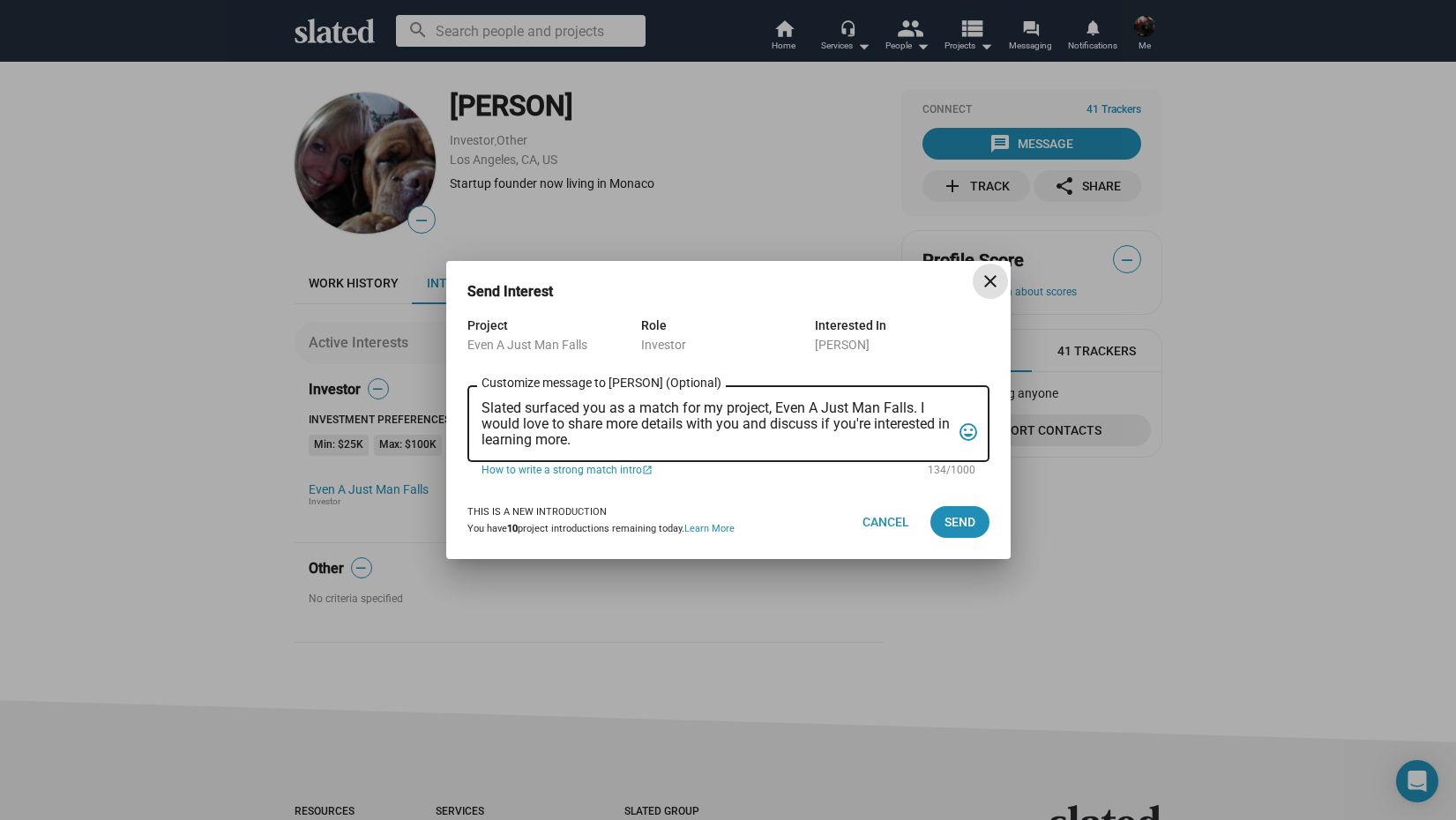 click on "close" at bounding box center [990, 281] 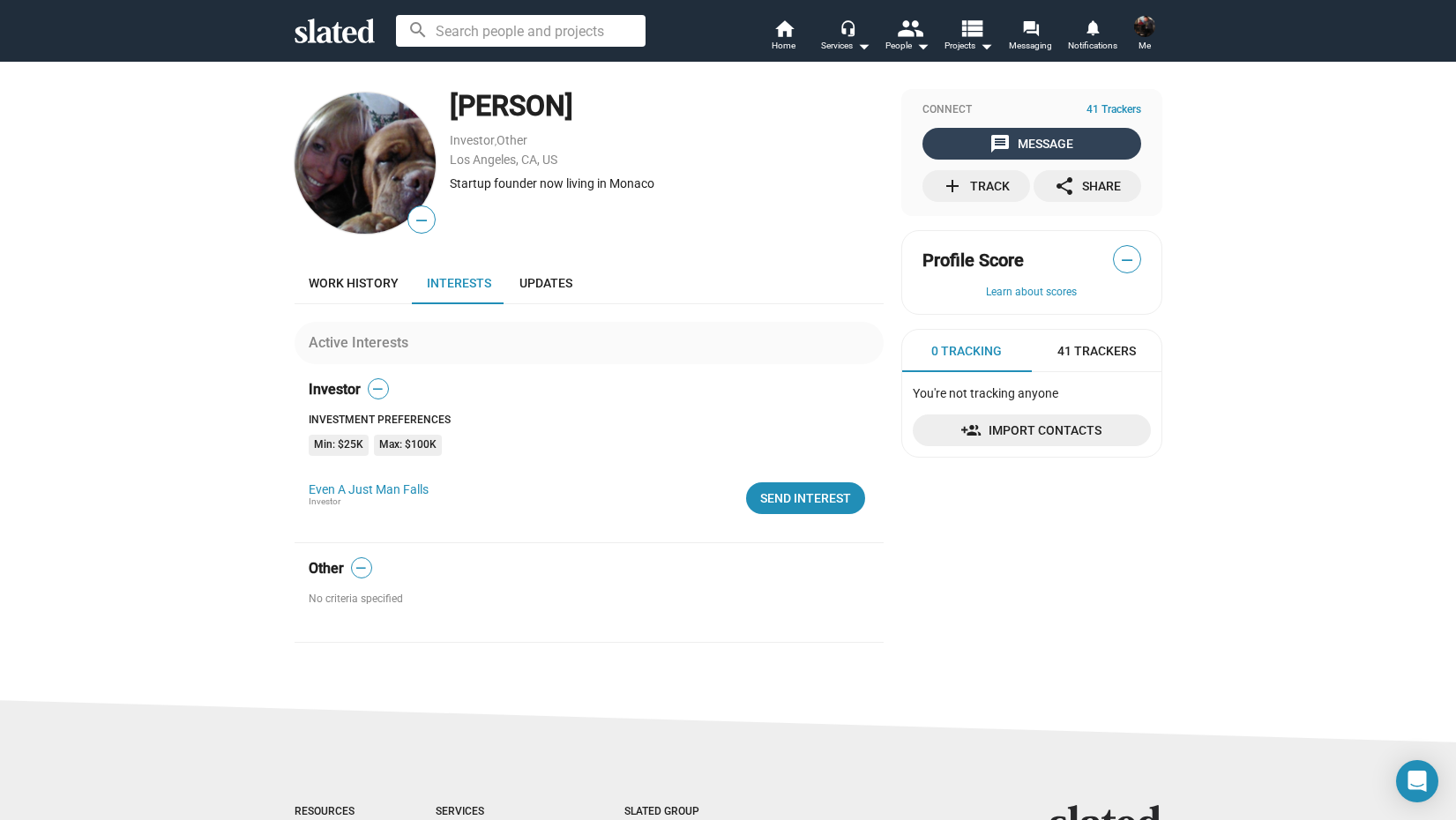 click on "message  Message" at bounding box center [1031, 144] 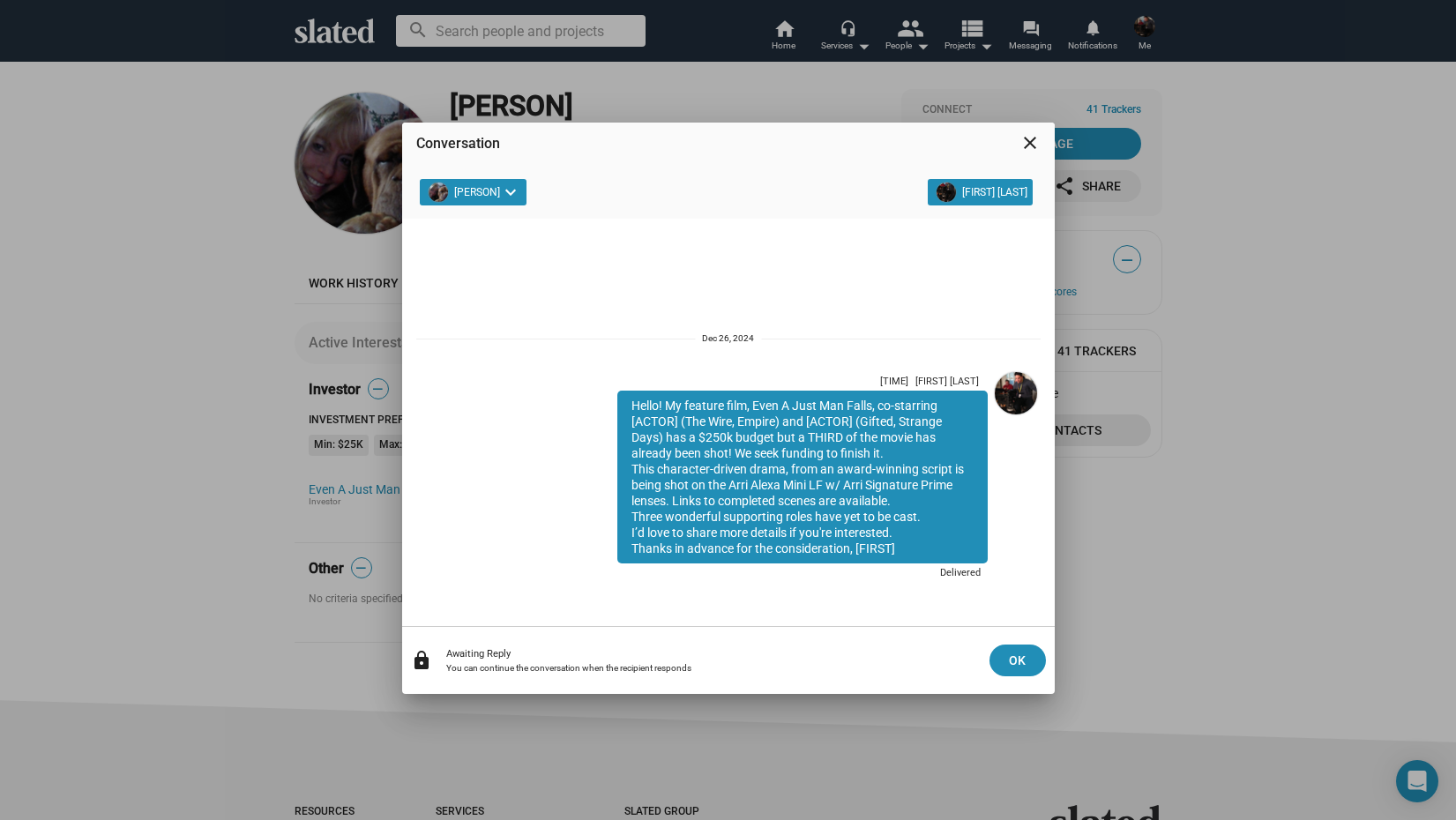 click on "close" at bounding box center [1030, 143] 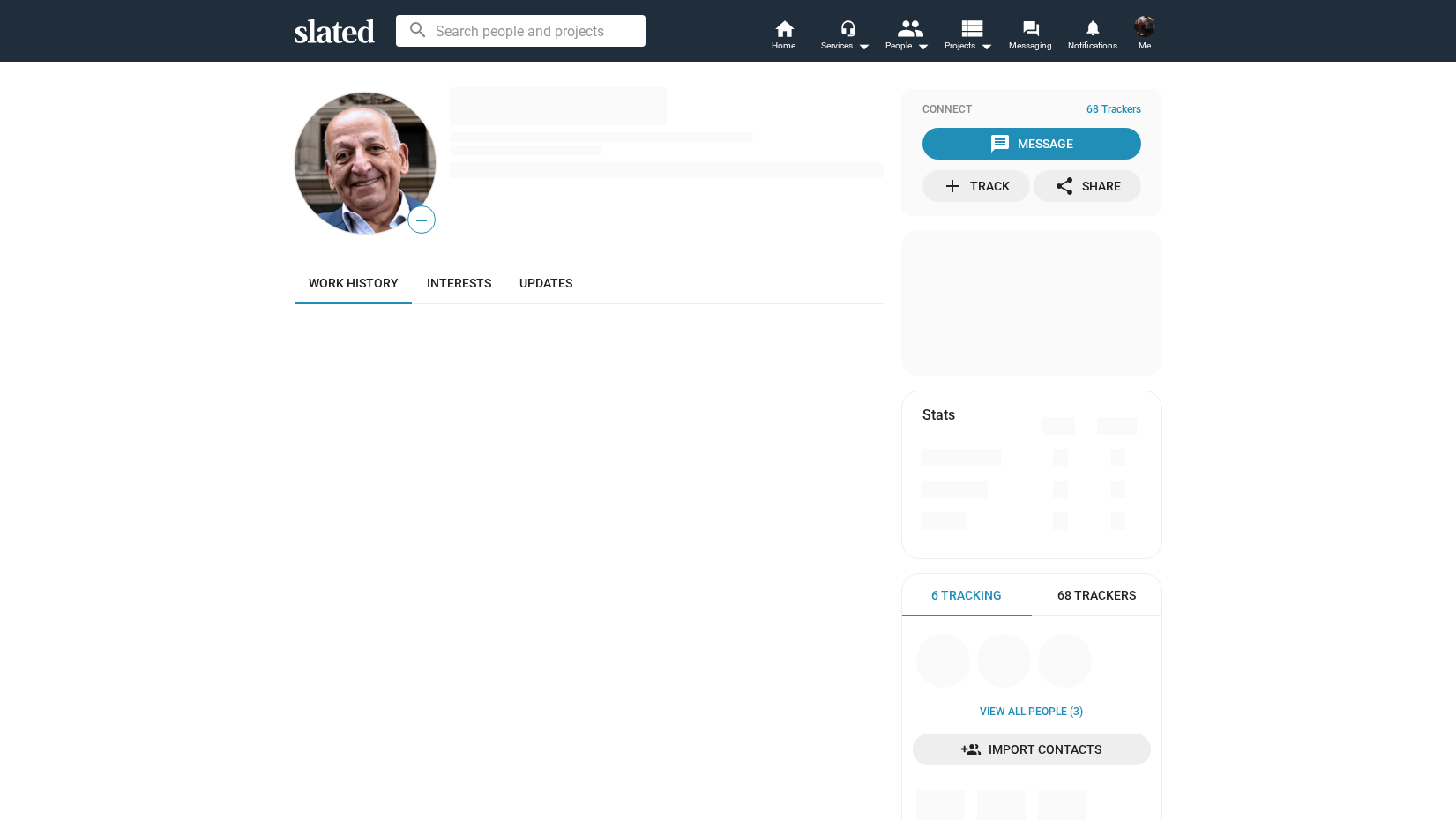 scroll, scrollTop: 0, scrollLeft: 0, axis: both 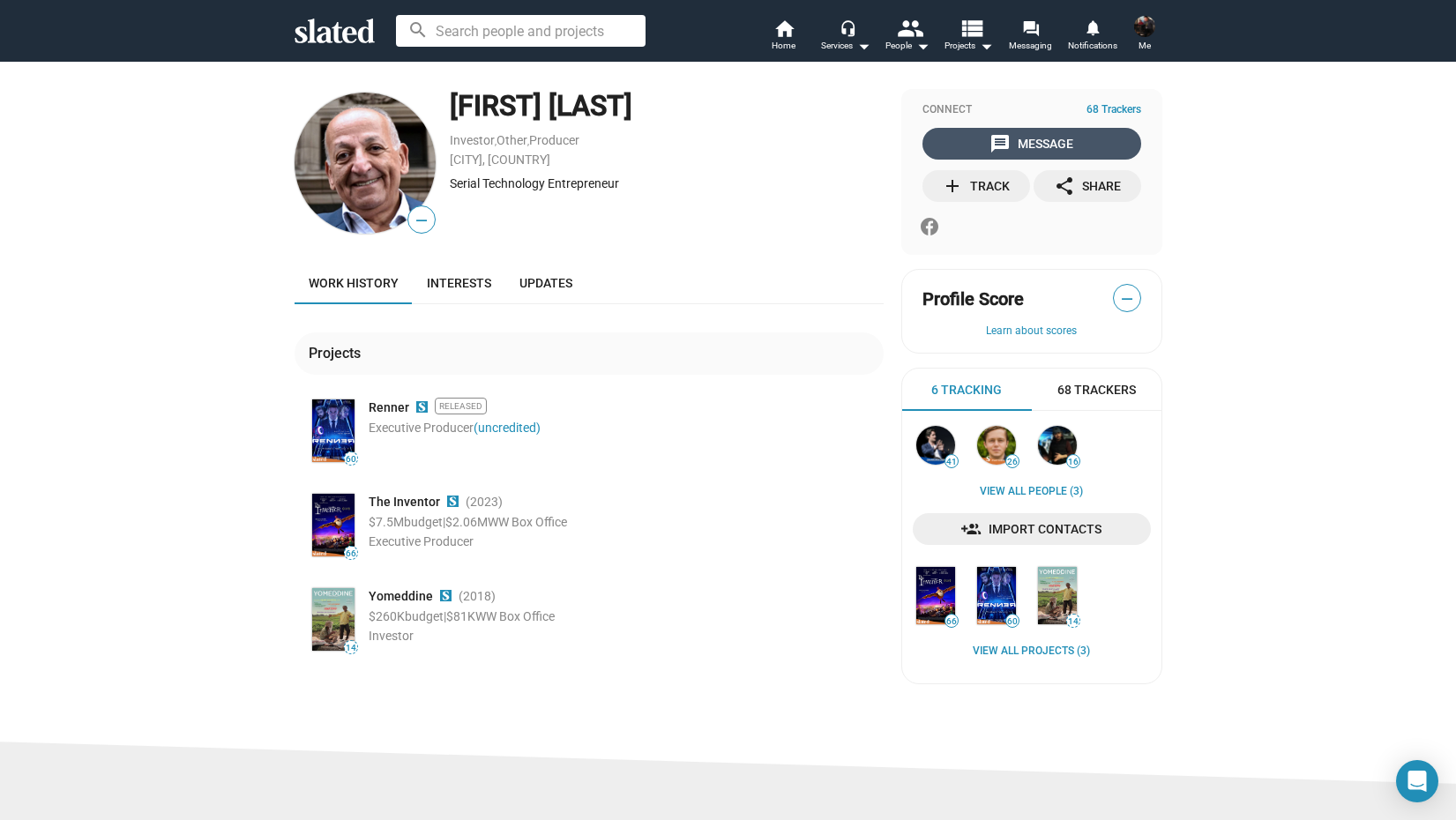 click on "message  Message" at bounding box center [1031, 144] 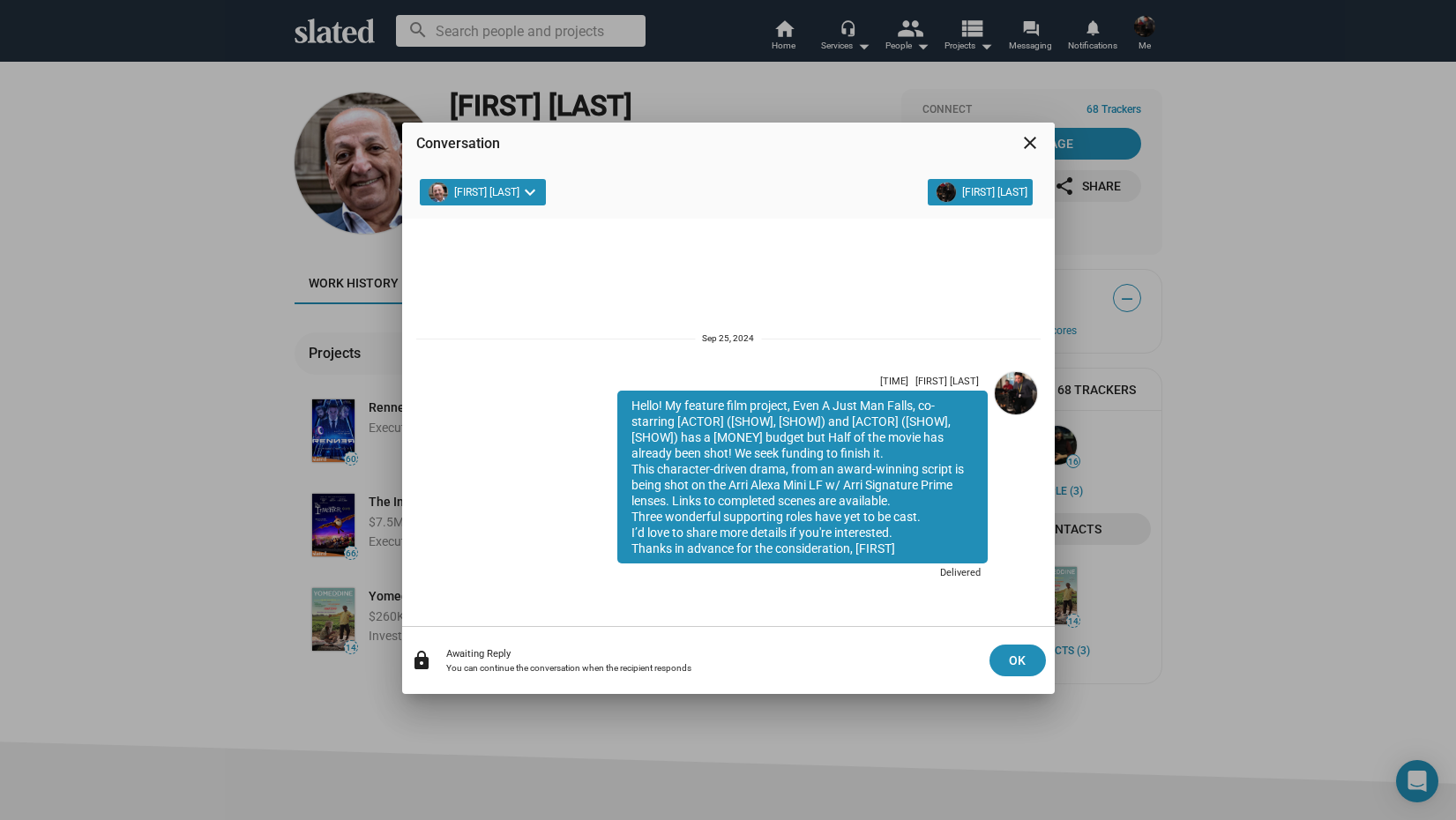 click on "Conversation close" at bounding box center [728, 151] 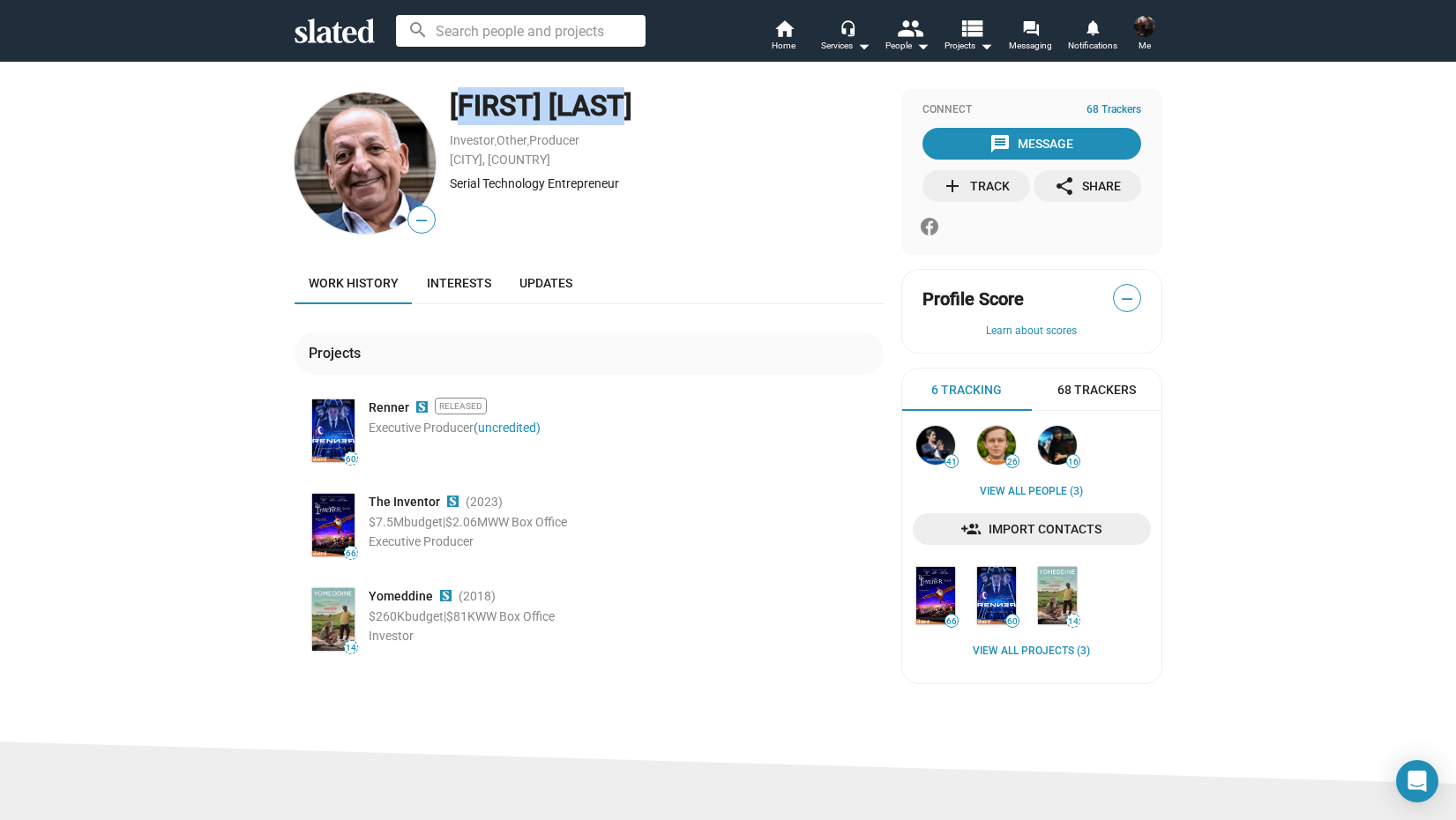 drag, startPoint x: 639, startPoint y: 108, endPoint x: 457, endPoint y: 97, distance: 182.33211 